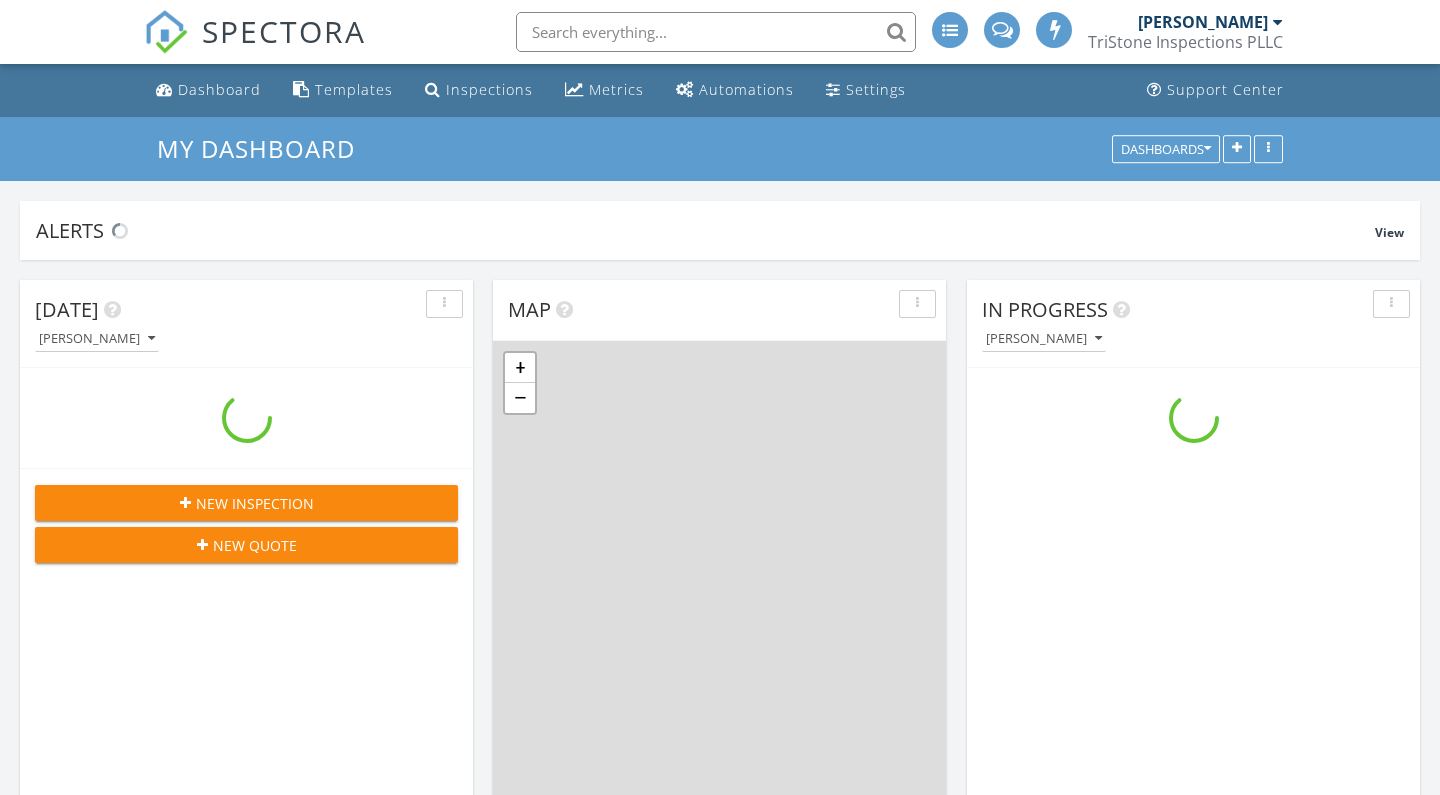 scroll, scrollTop: 0, scrollLeft: 0, axis: both 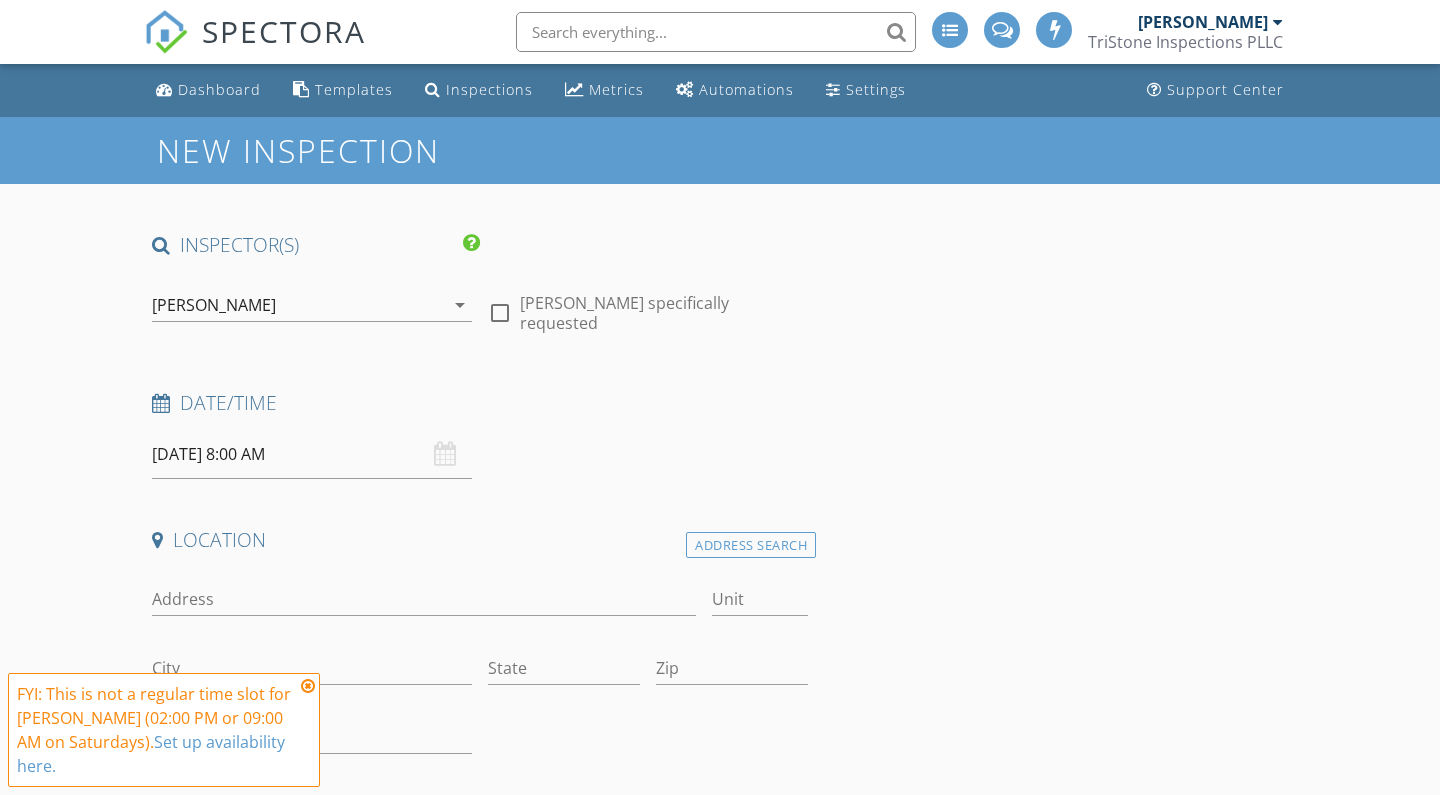 click at bounding box center [308, 686] 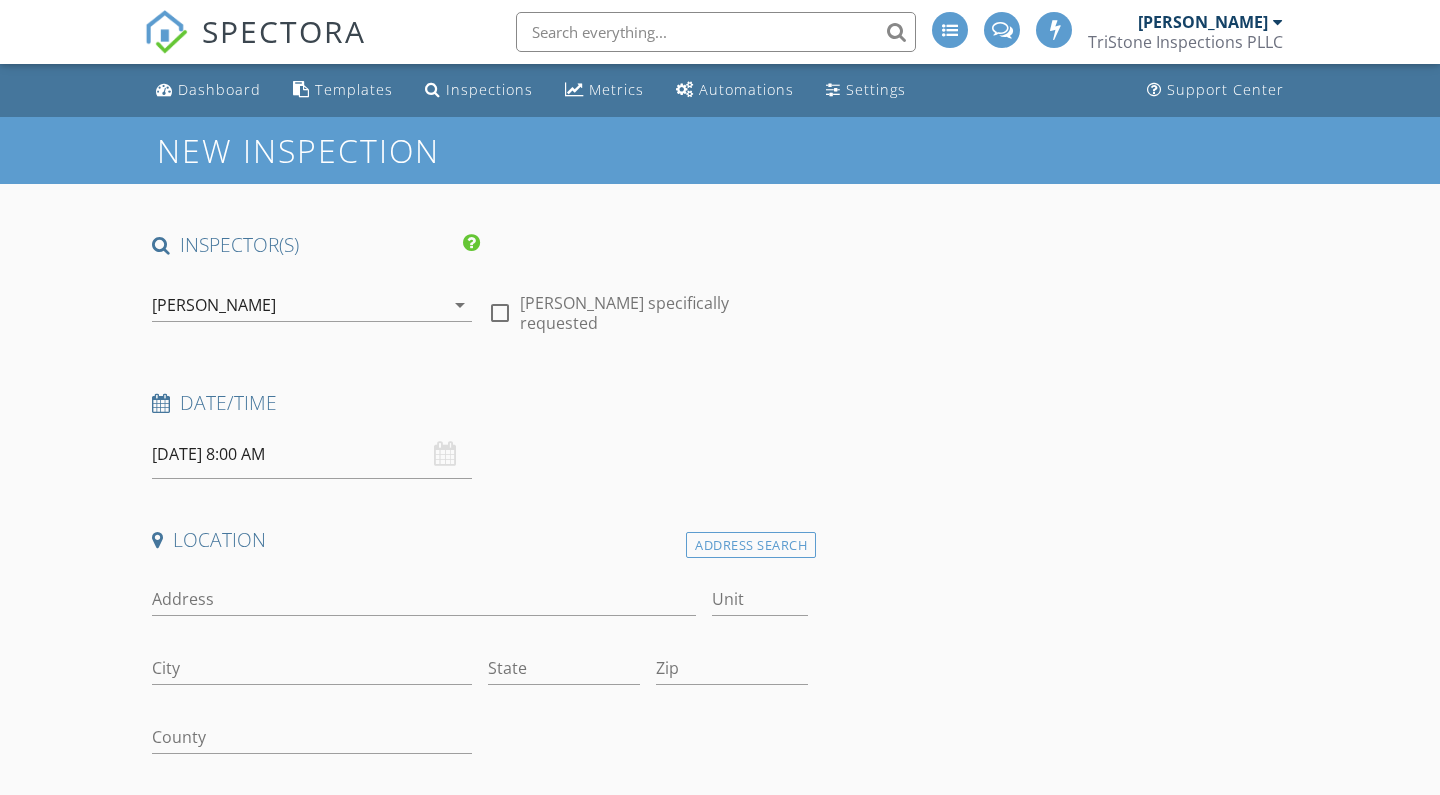click on "[DATE] 8:00 AM" at bounding box center (312, 454) 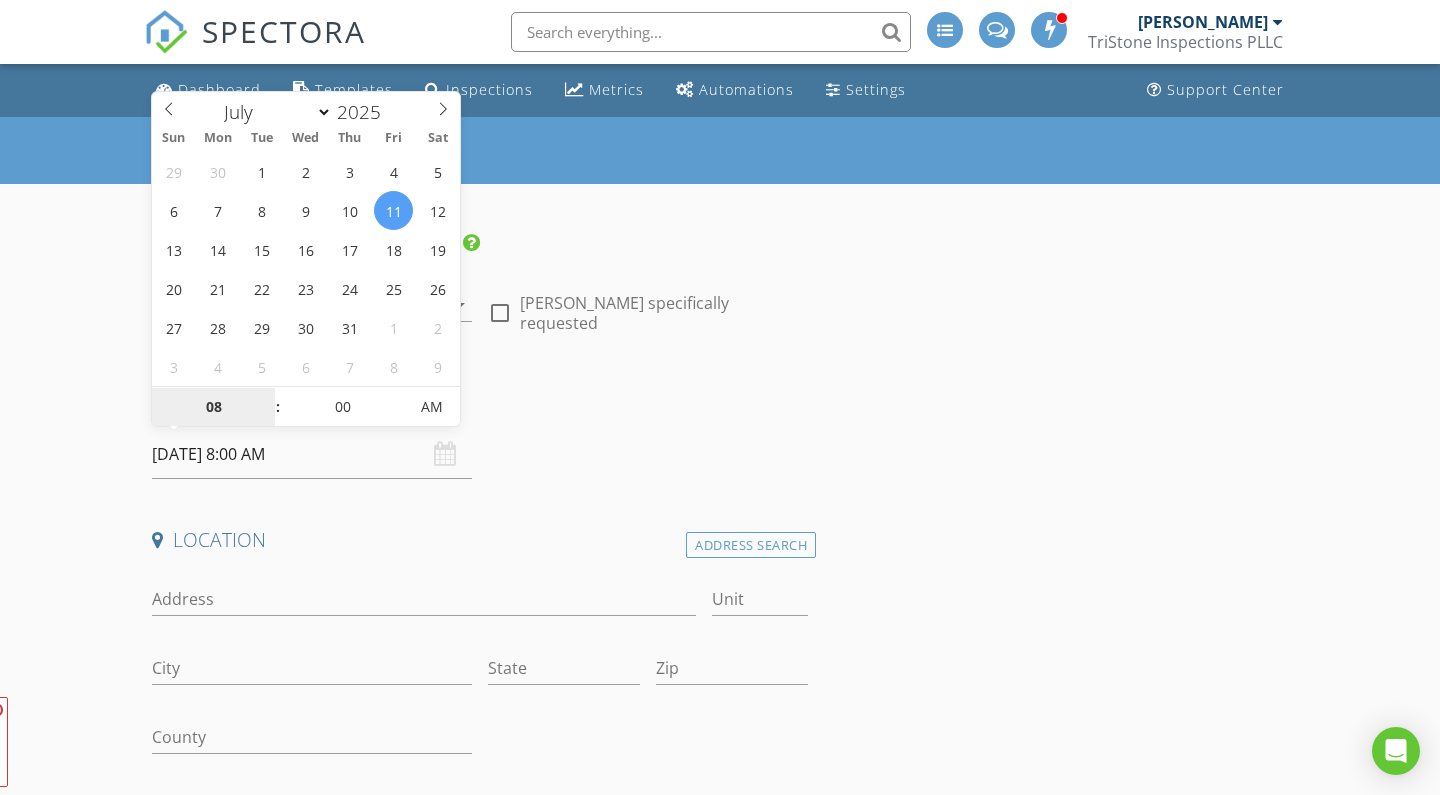 type on "[DATE] 8:00 AM" 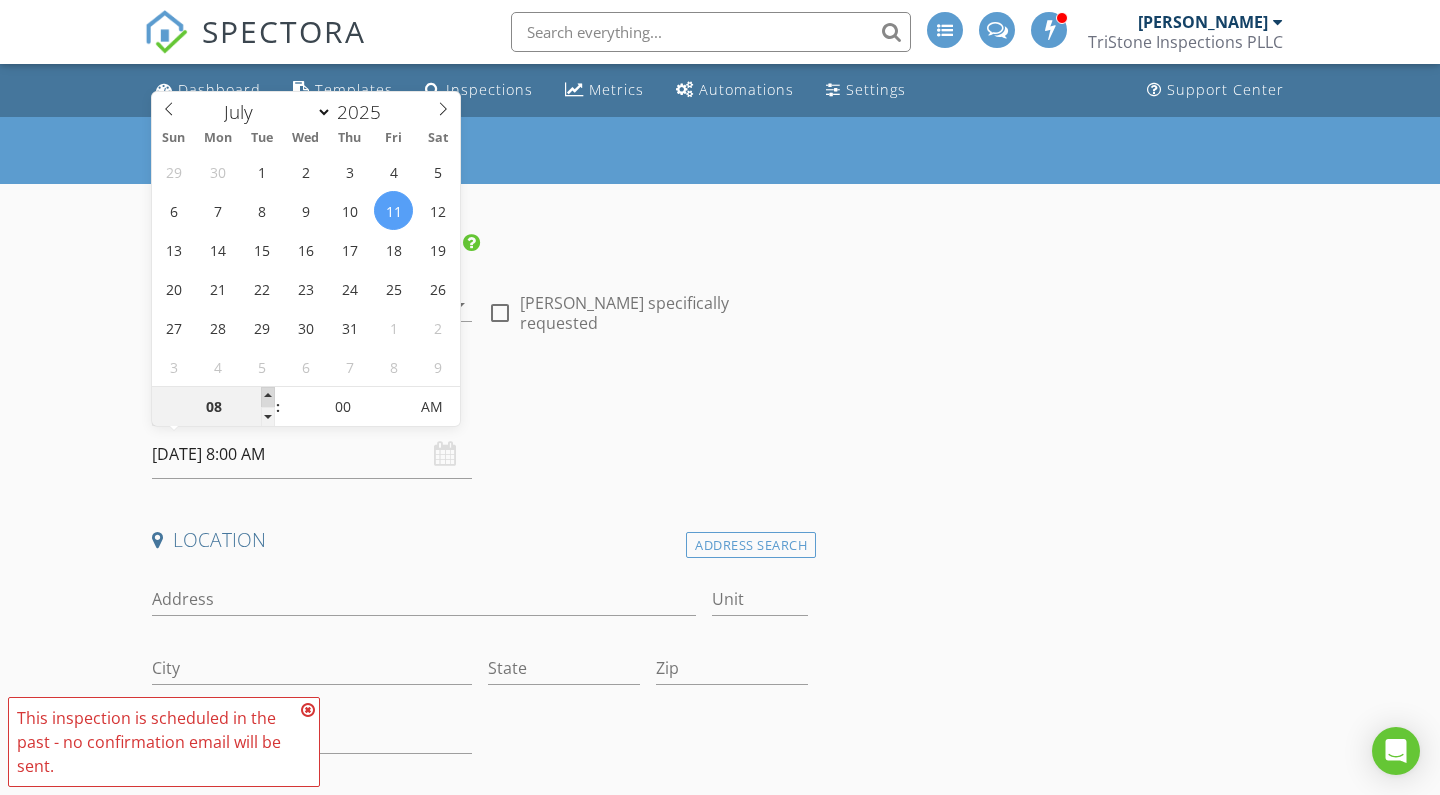 type on "09" 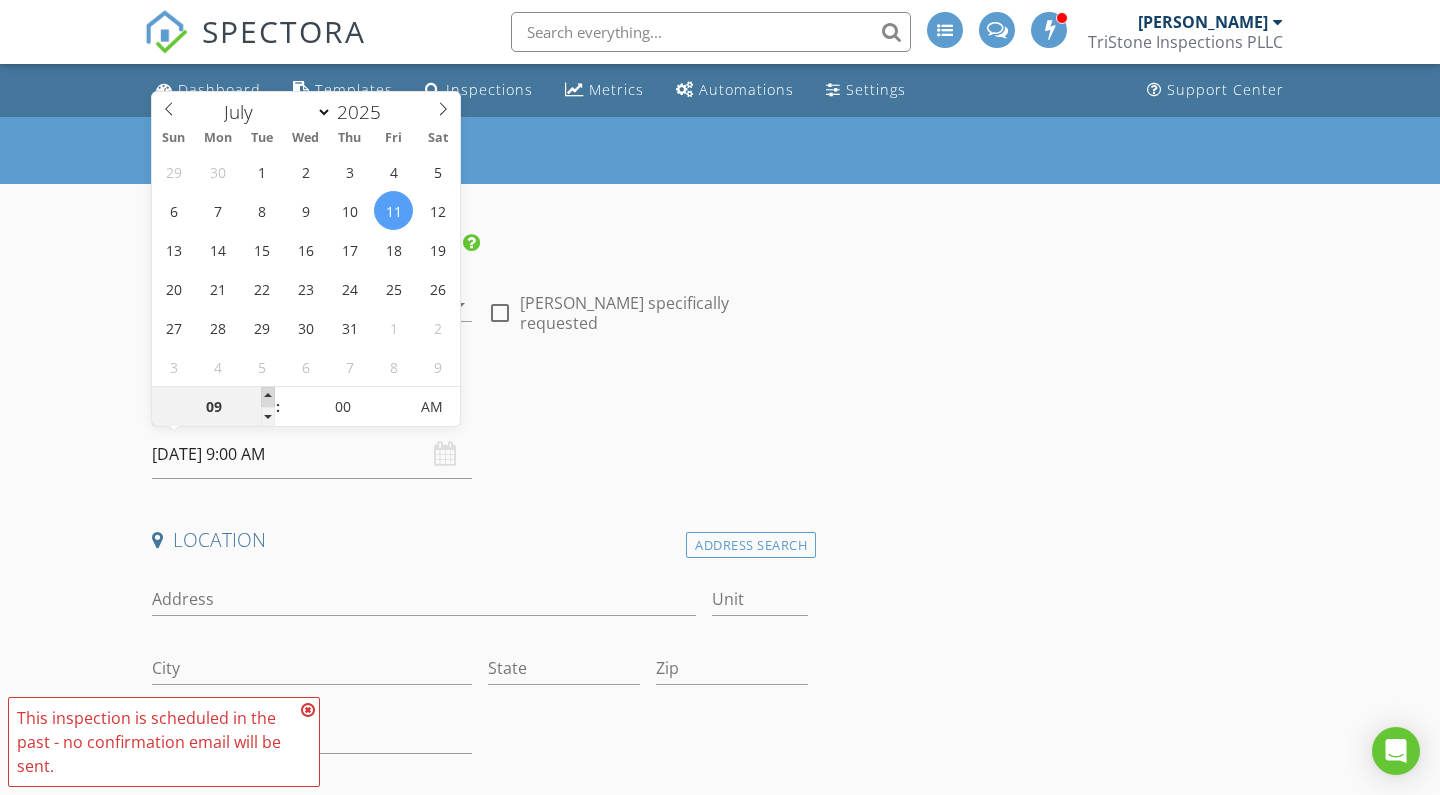 click at bounding box center (268, 397) 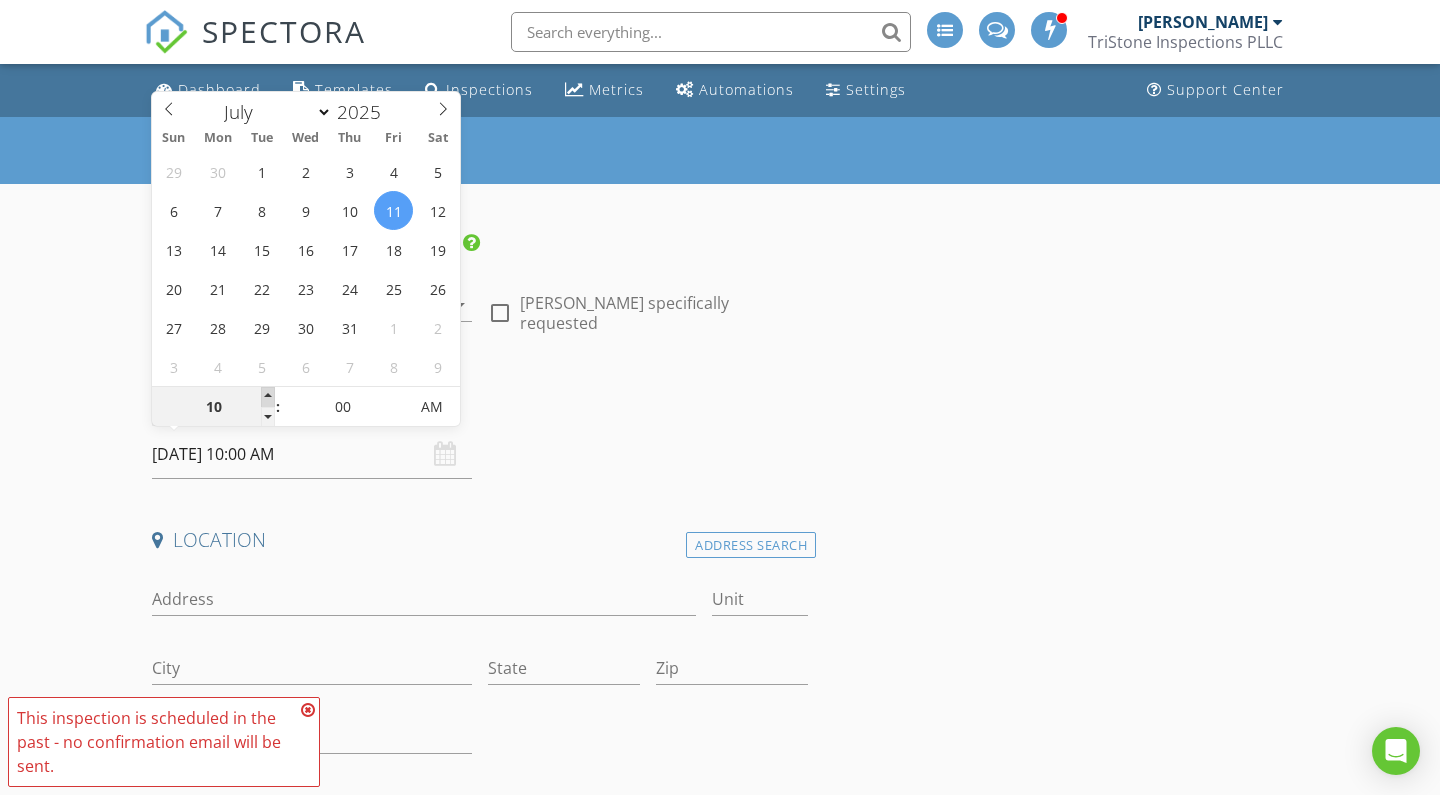 click at bounding box center (268, 397) 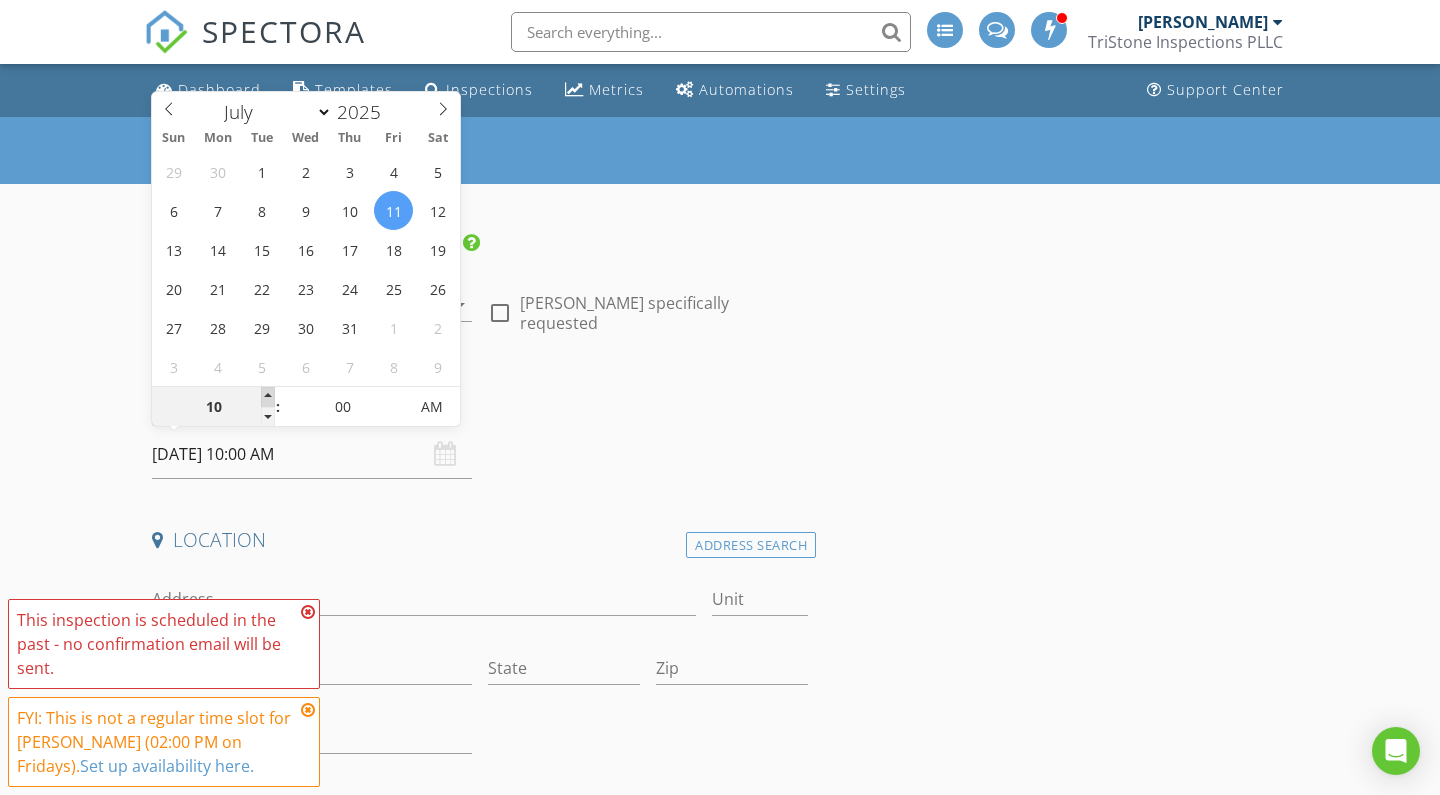 type on "11" 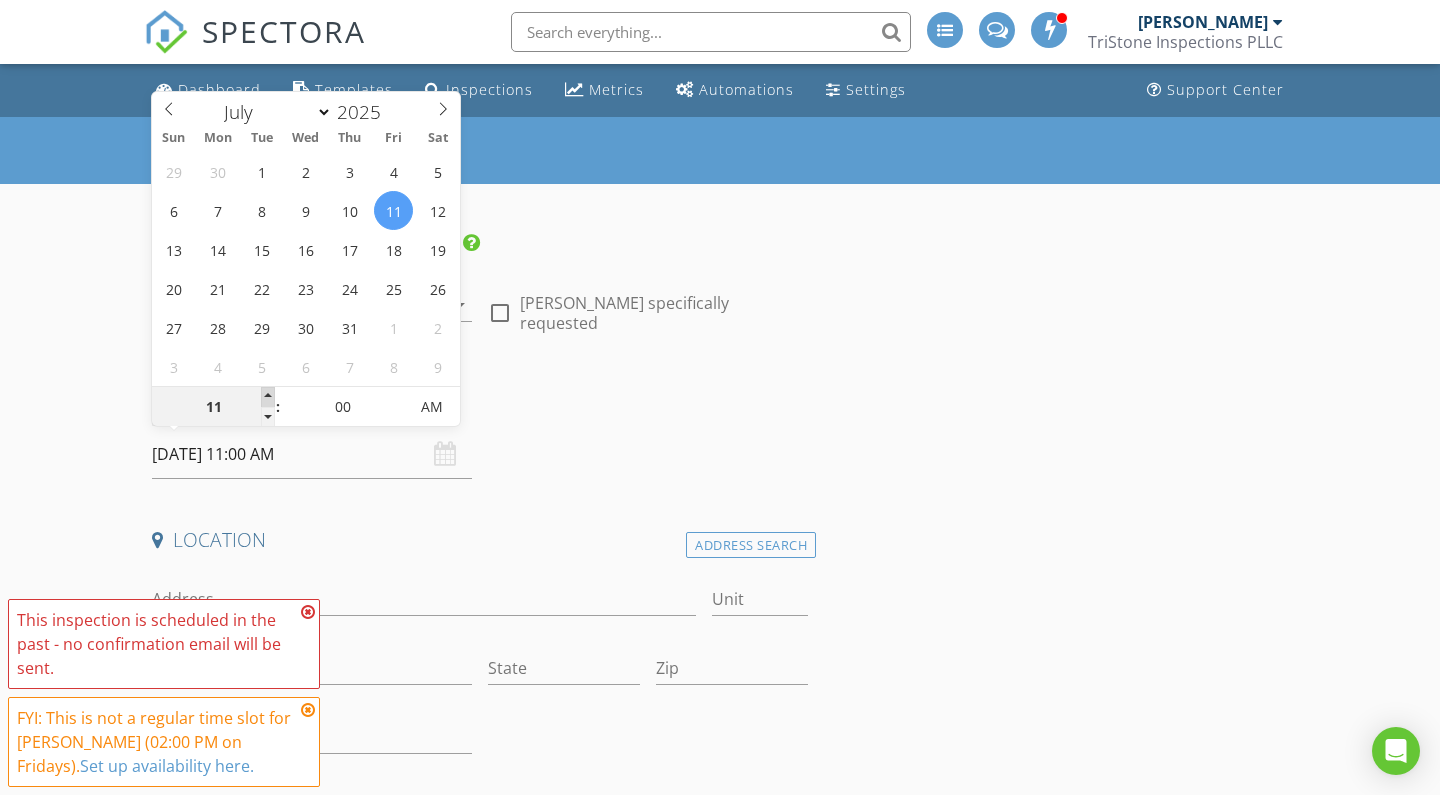 click at bounding box center (268, 397) 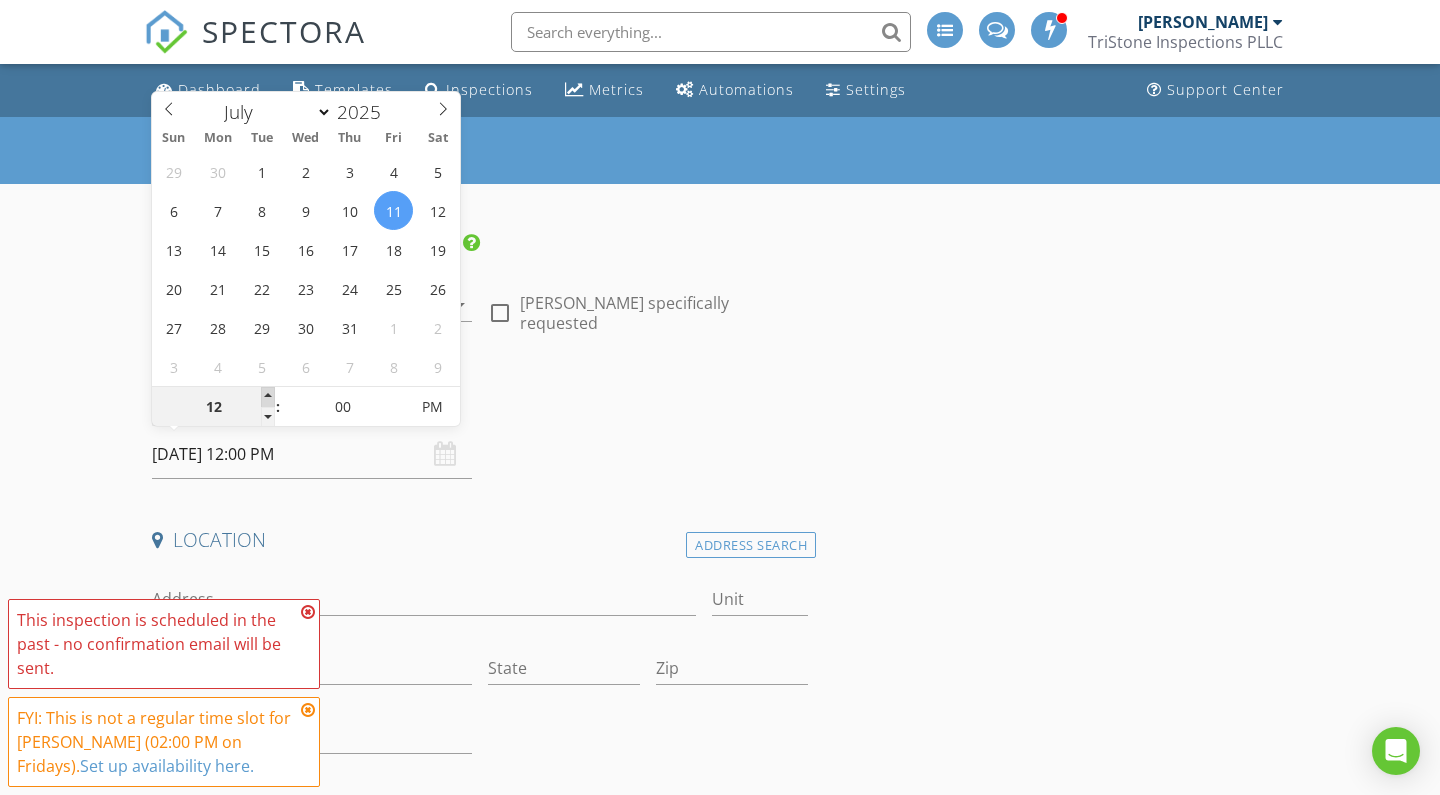 click at bounding box center (268, 397) 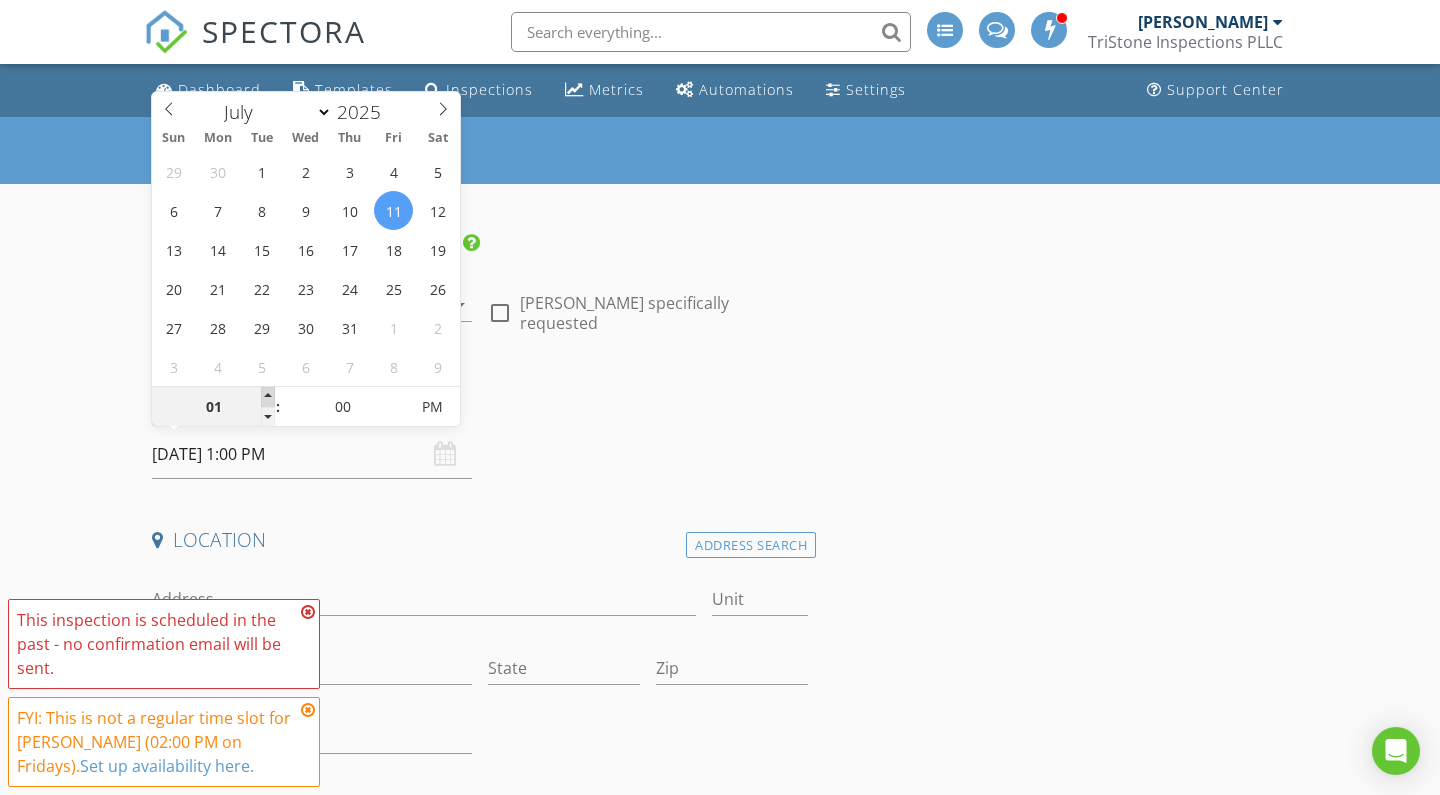 click at bounding box center (268, 397) 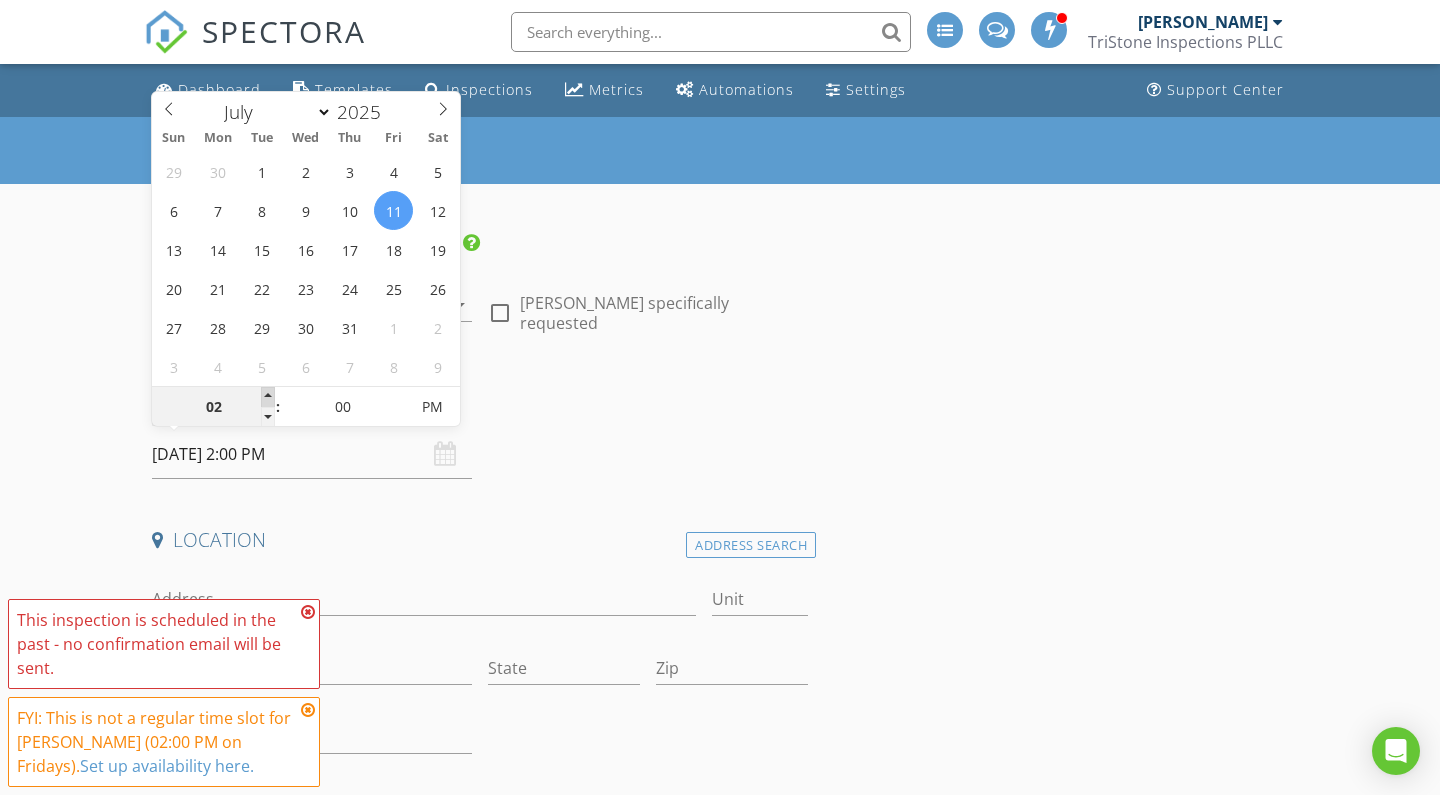 click at bounding box center (268, 397) 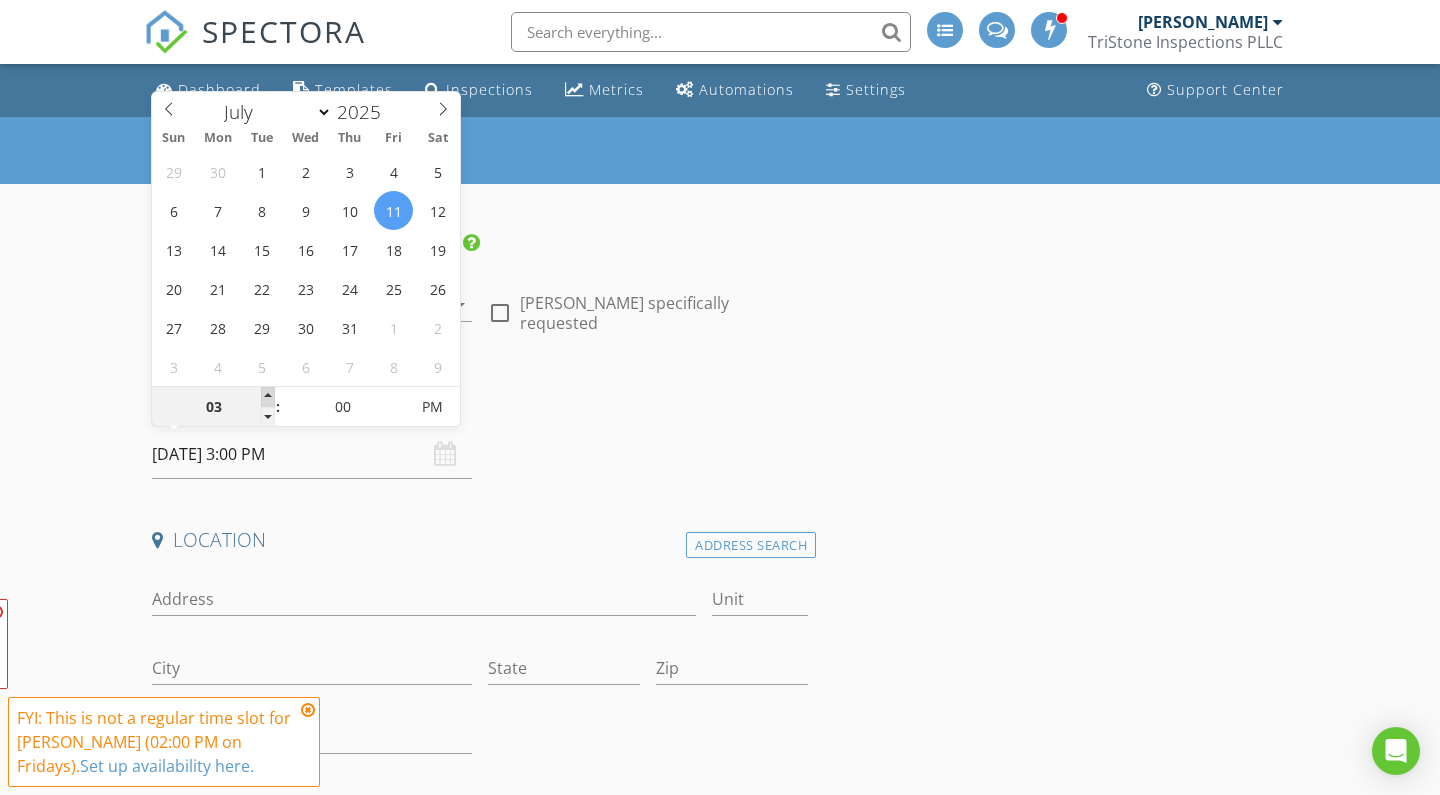 click at bounding box center [268, 397] 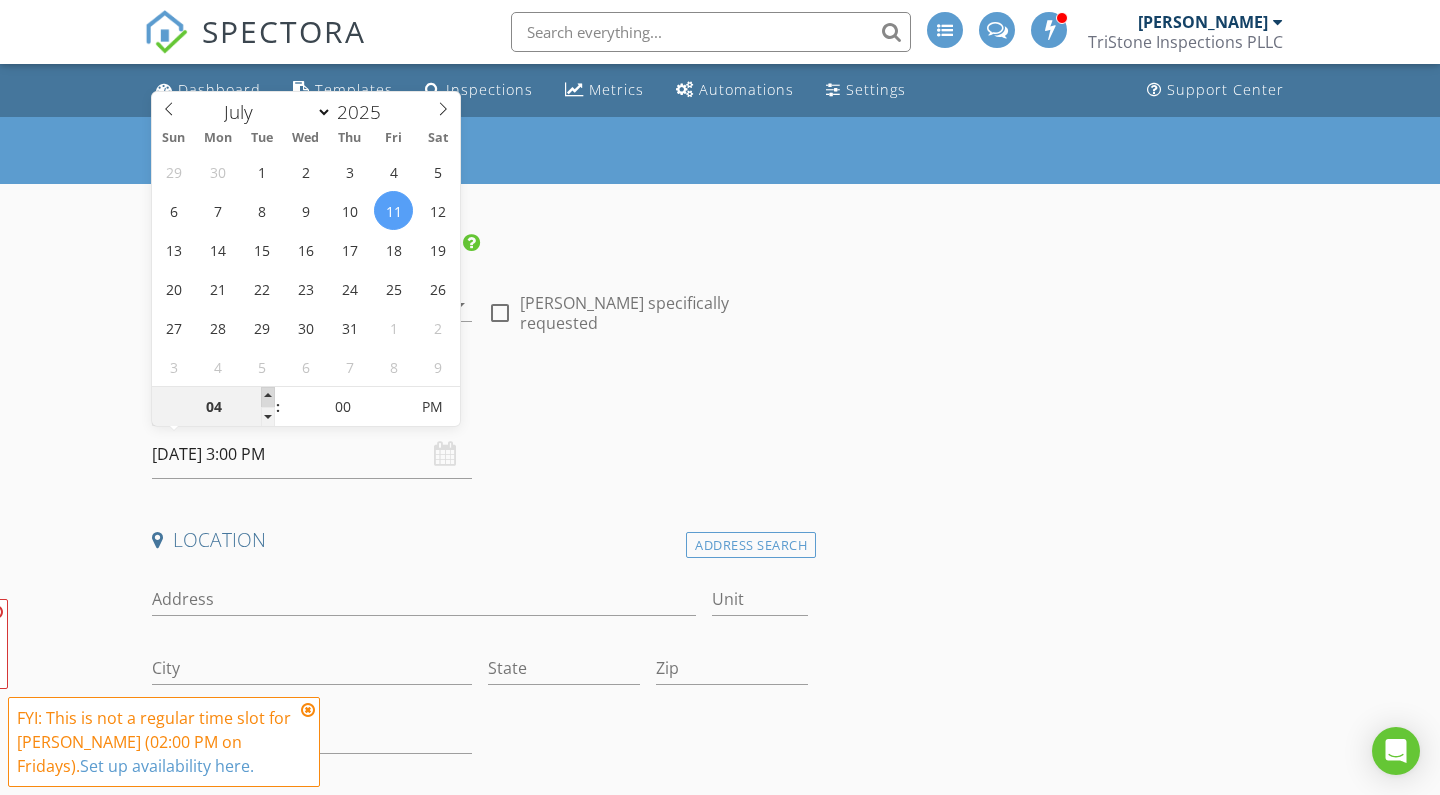type on "07/11/2025 4:00 PM" 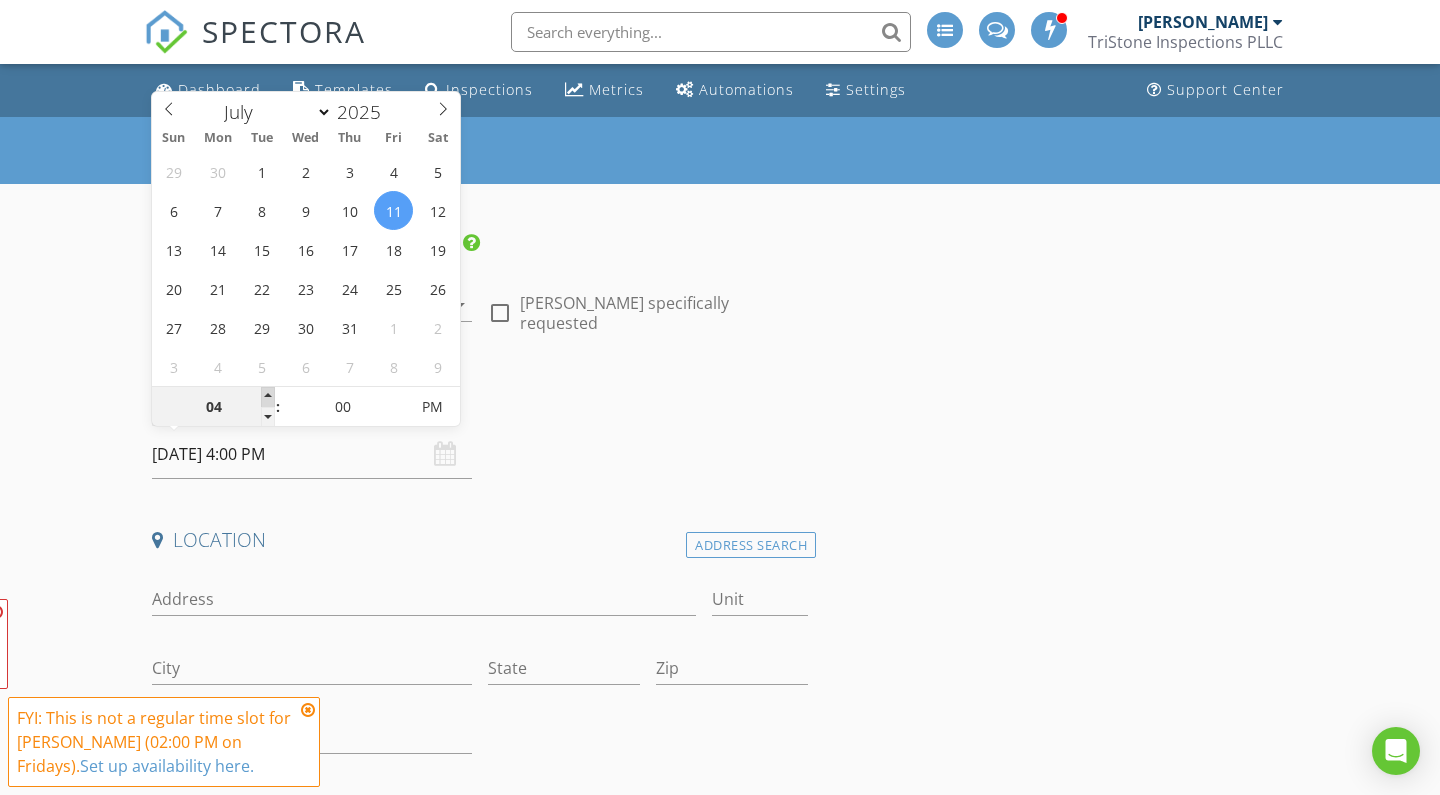 click at bounding box center [268, 397] 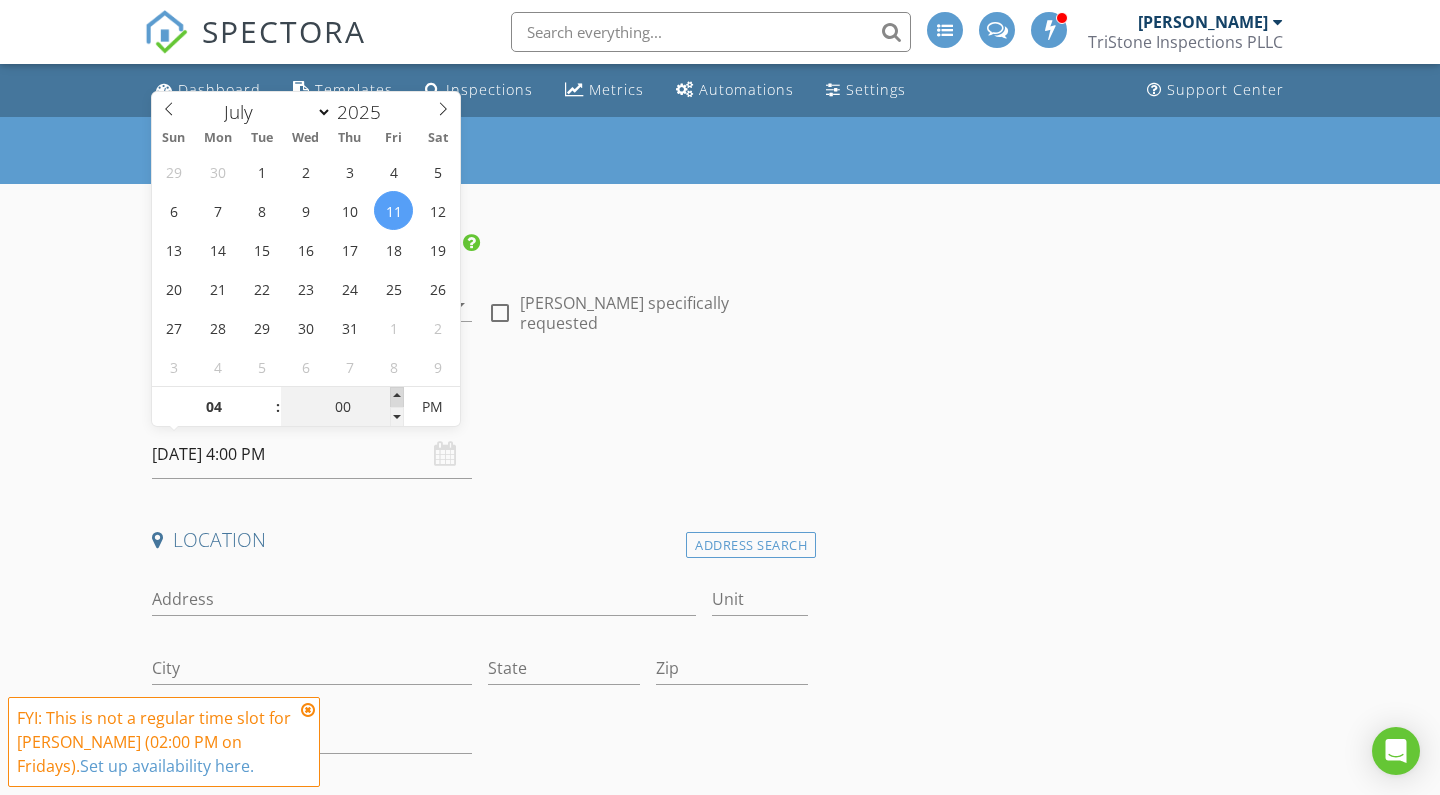 type on "05" 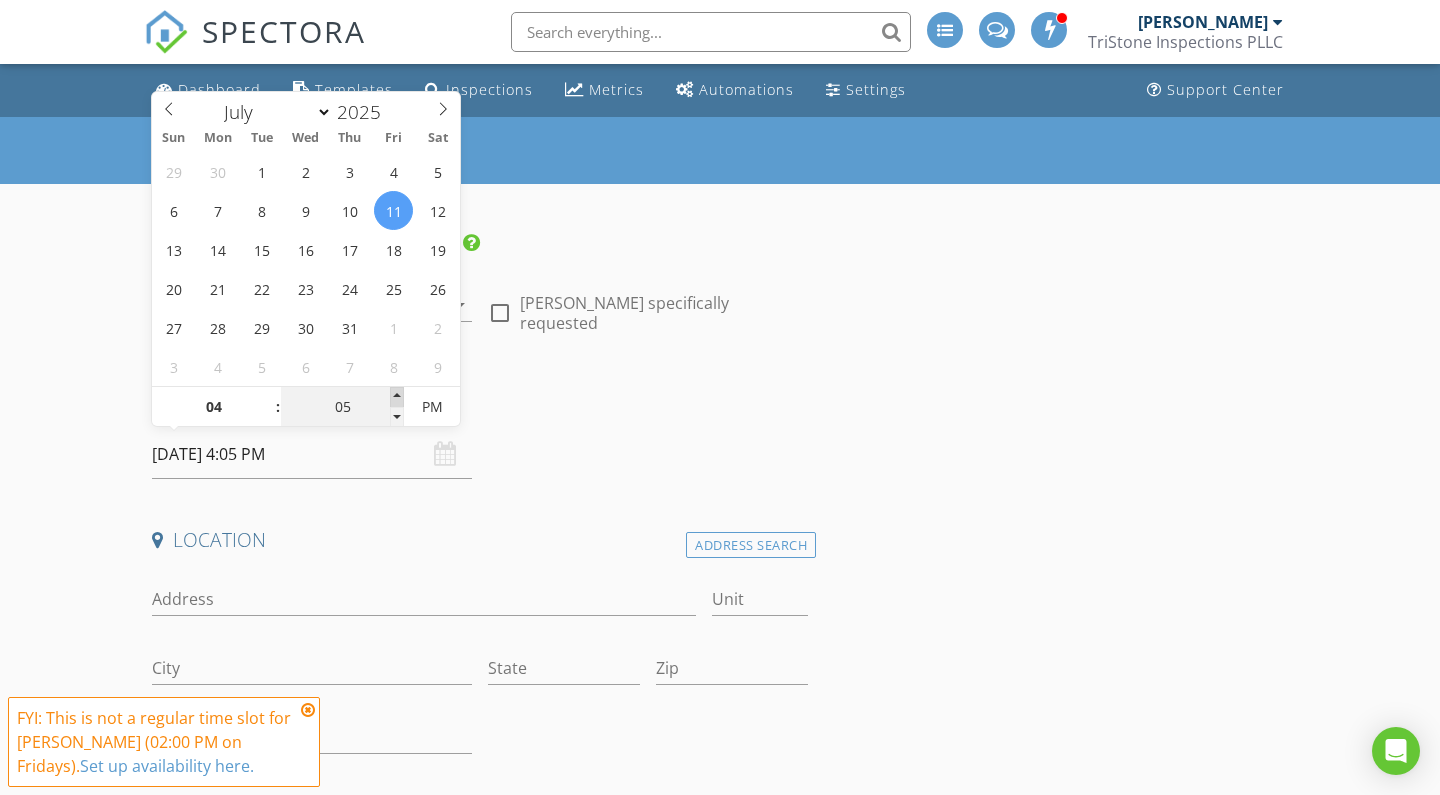 click at bounding box center (397, 397) 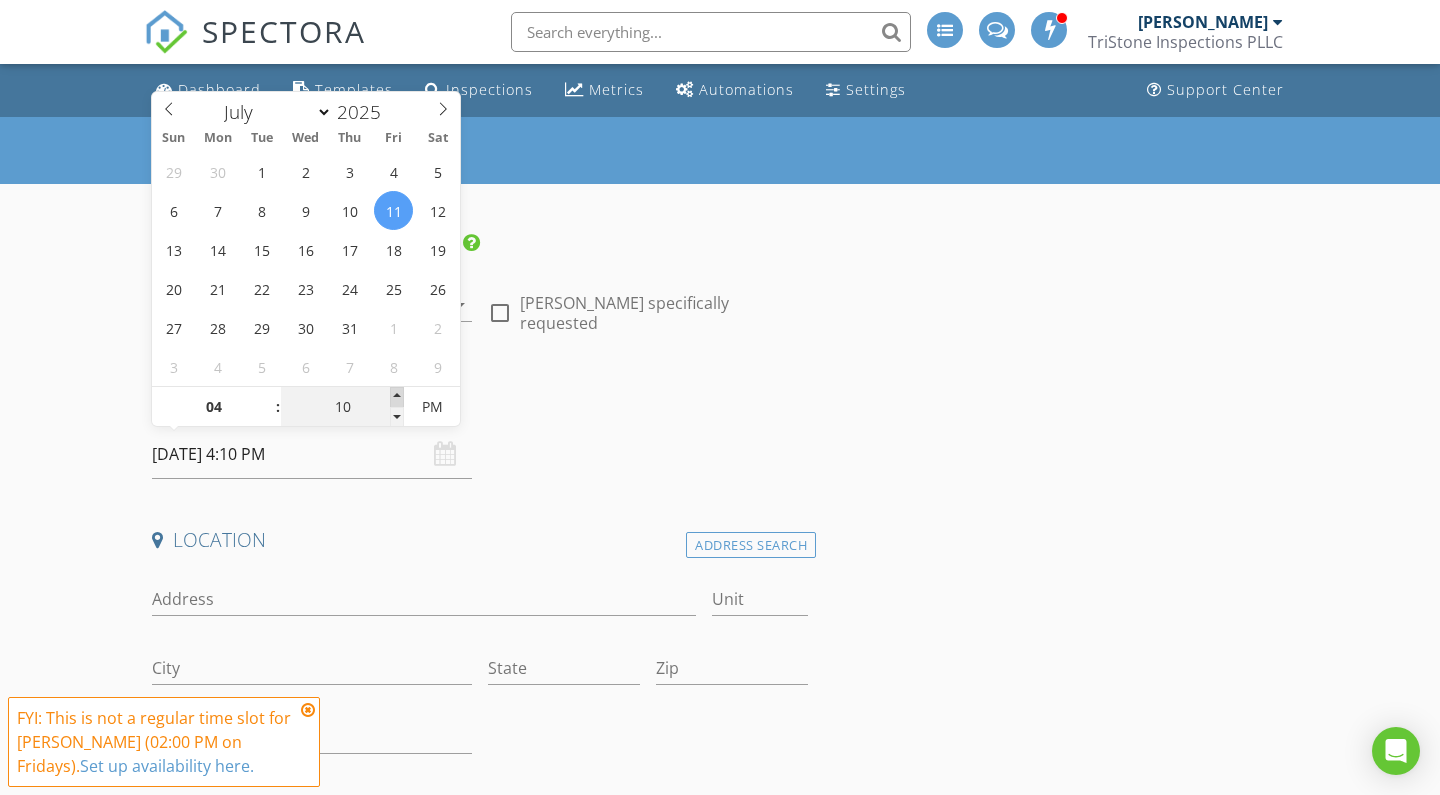click at bounding box center (397, 397) 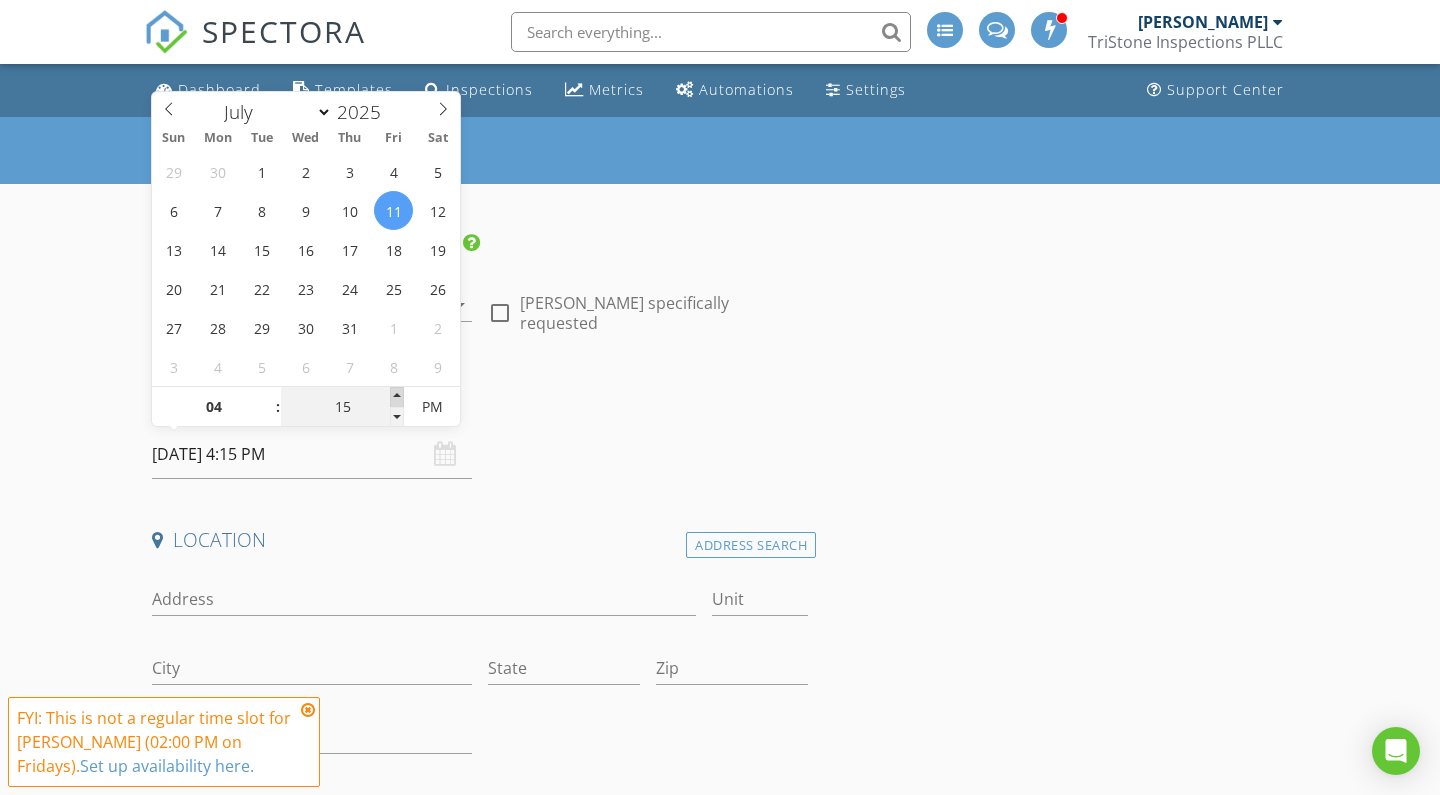 click at bounding box center [397, 397] 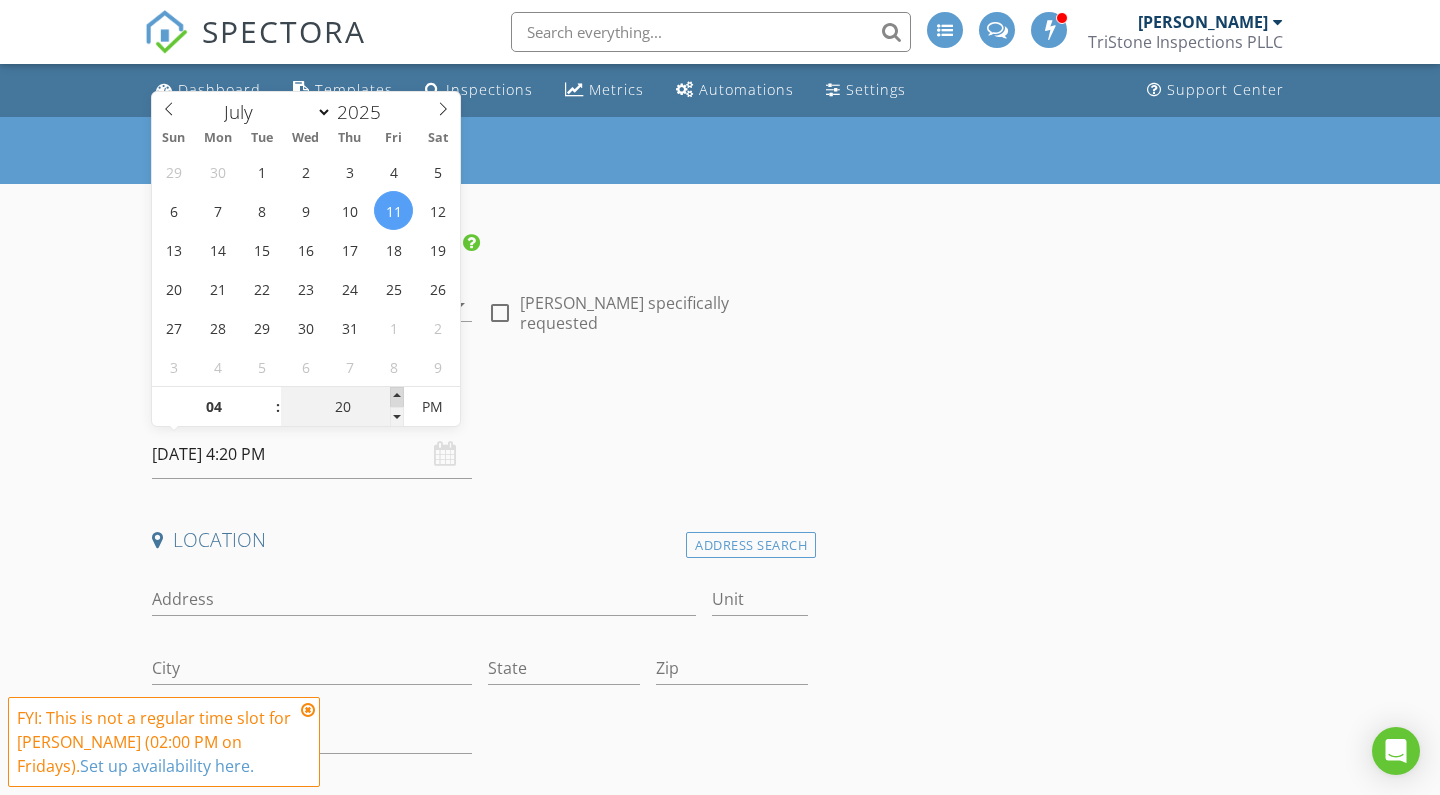 click at bounding box center [397, 397] 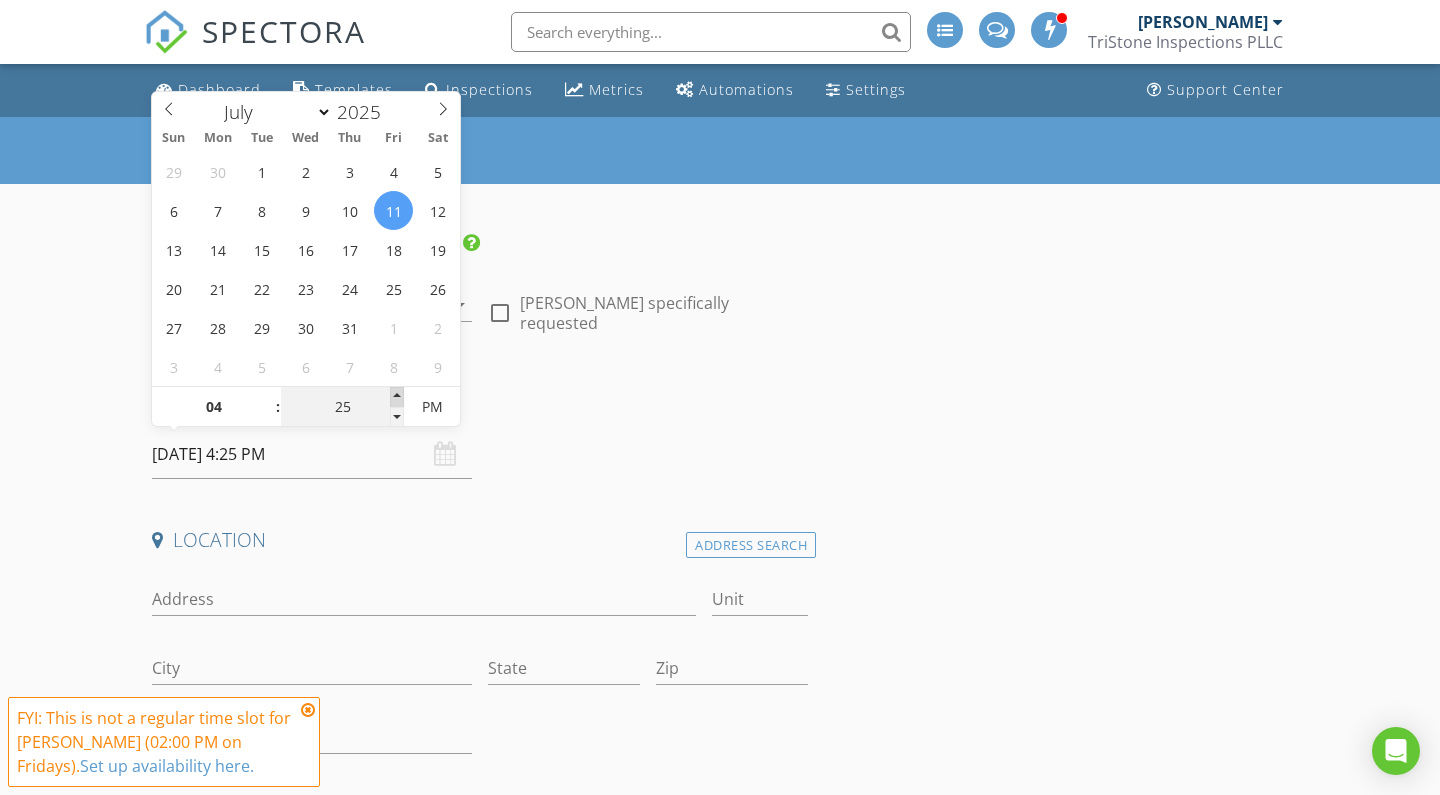 click at bounding box center [397, 397] 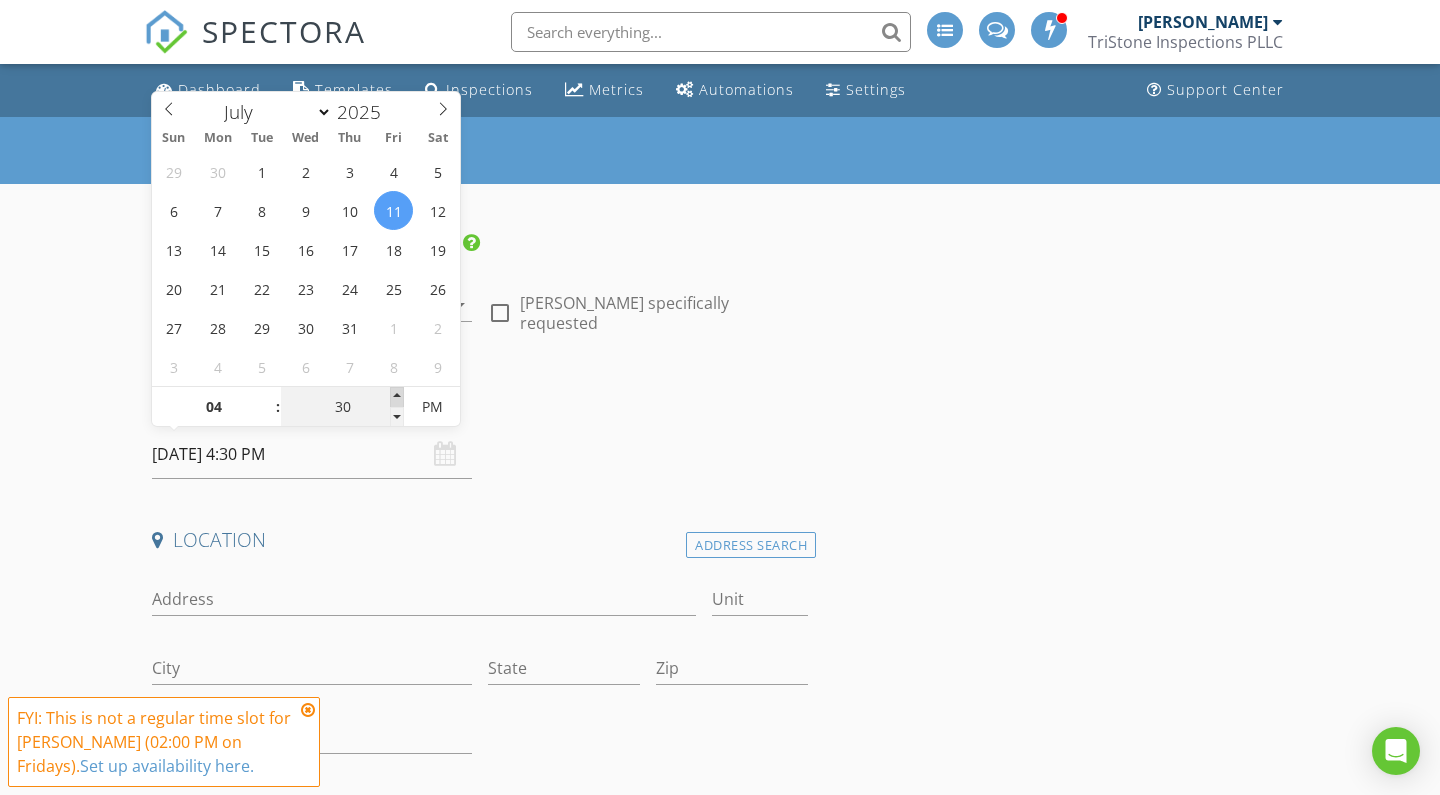 click at bounding box center (397, 397) 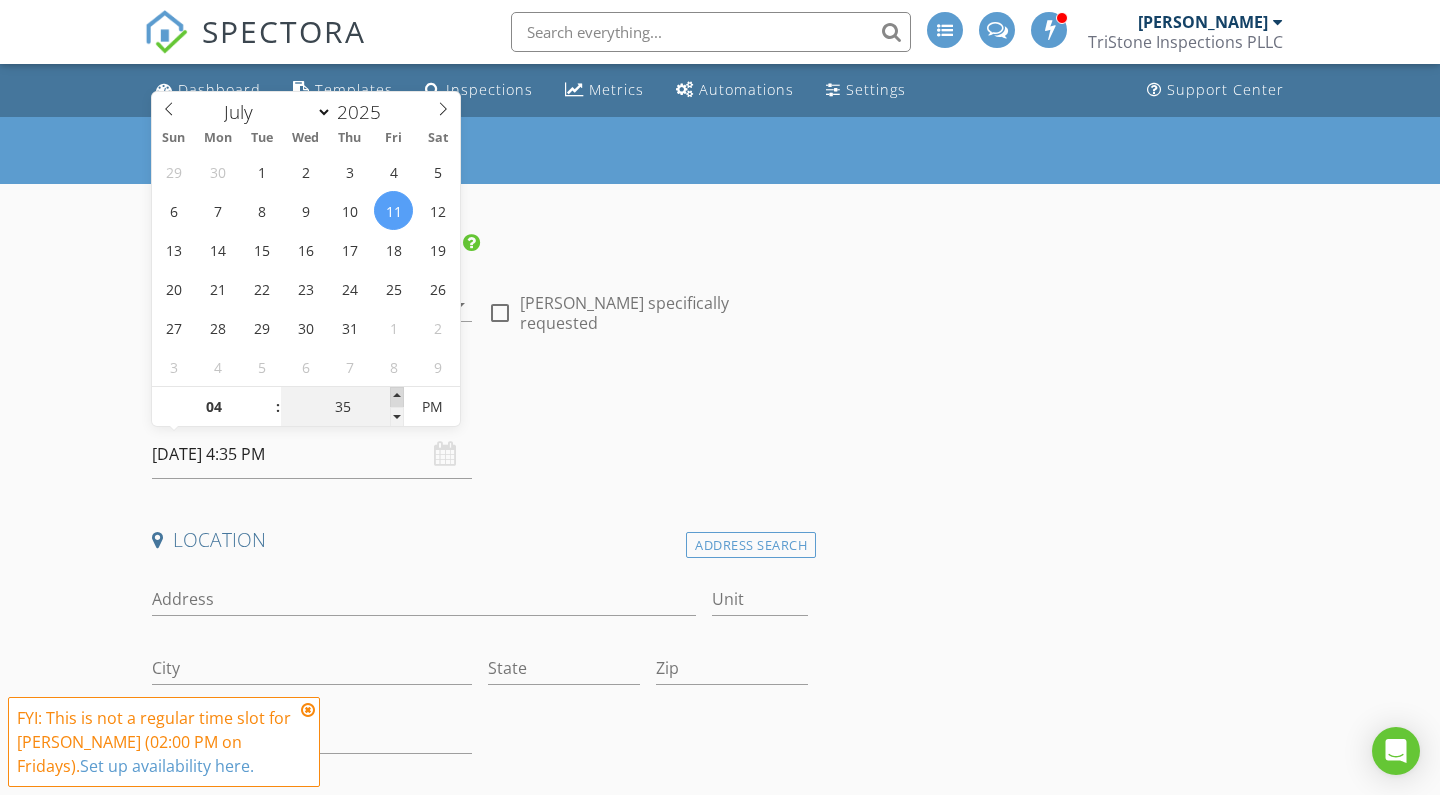 click at bounding box center (397, 397) 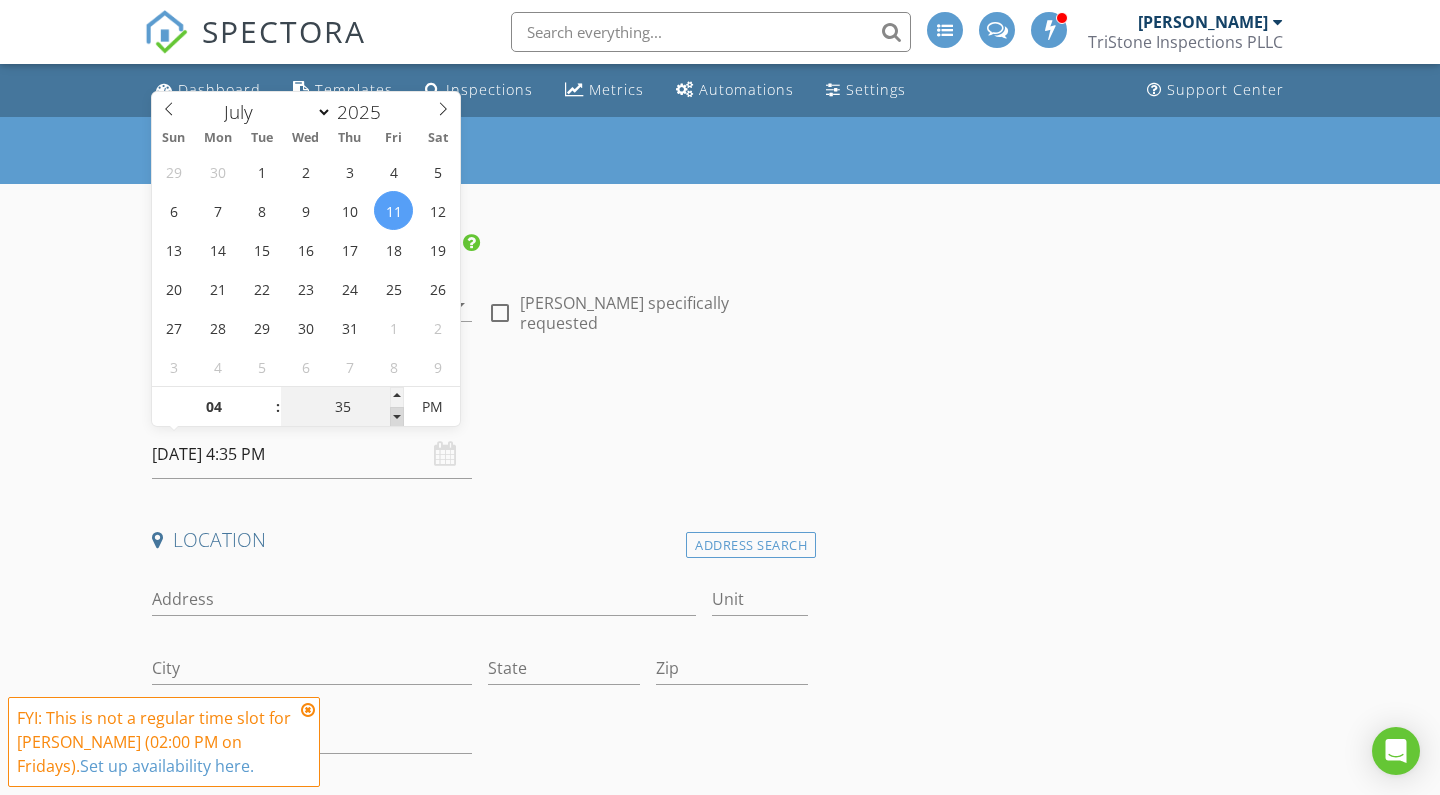 type on "30" 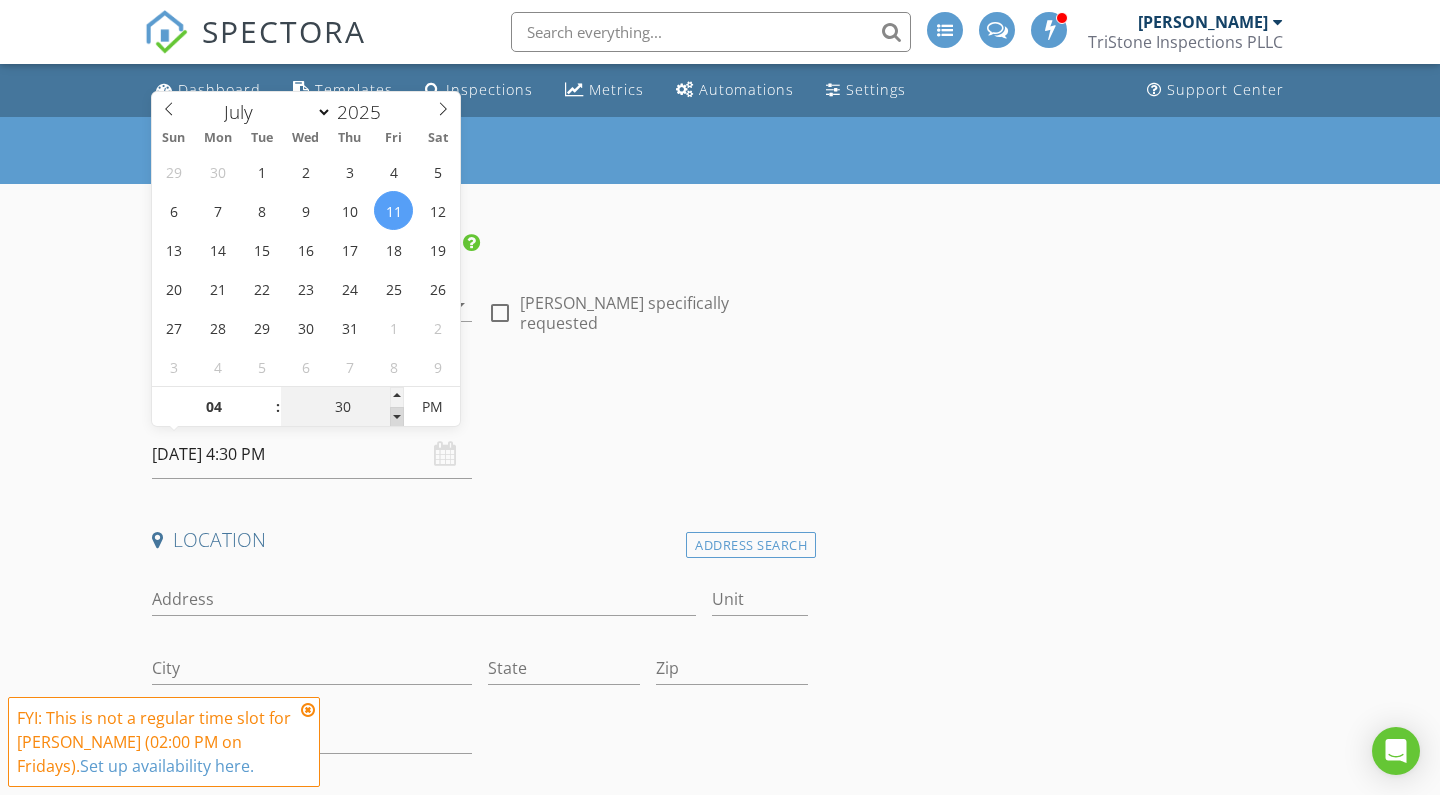 click at bounding box center (397, 417) 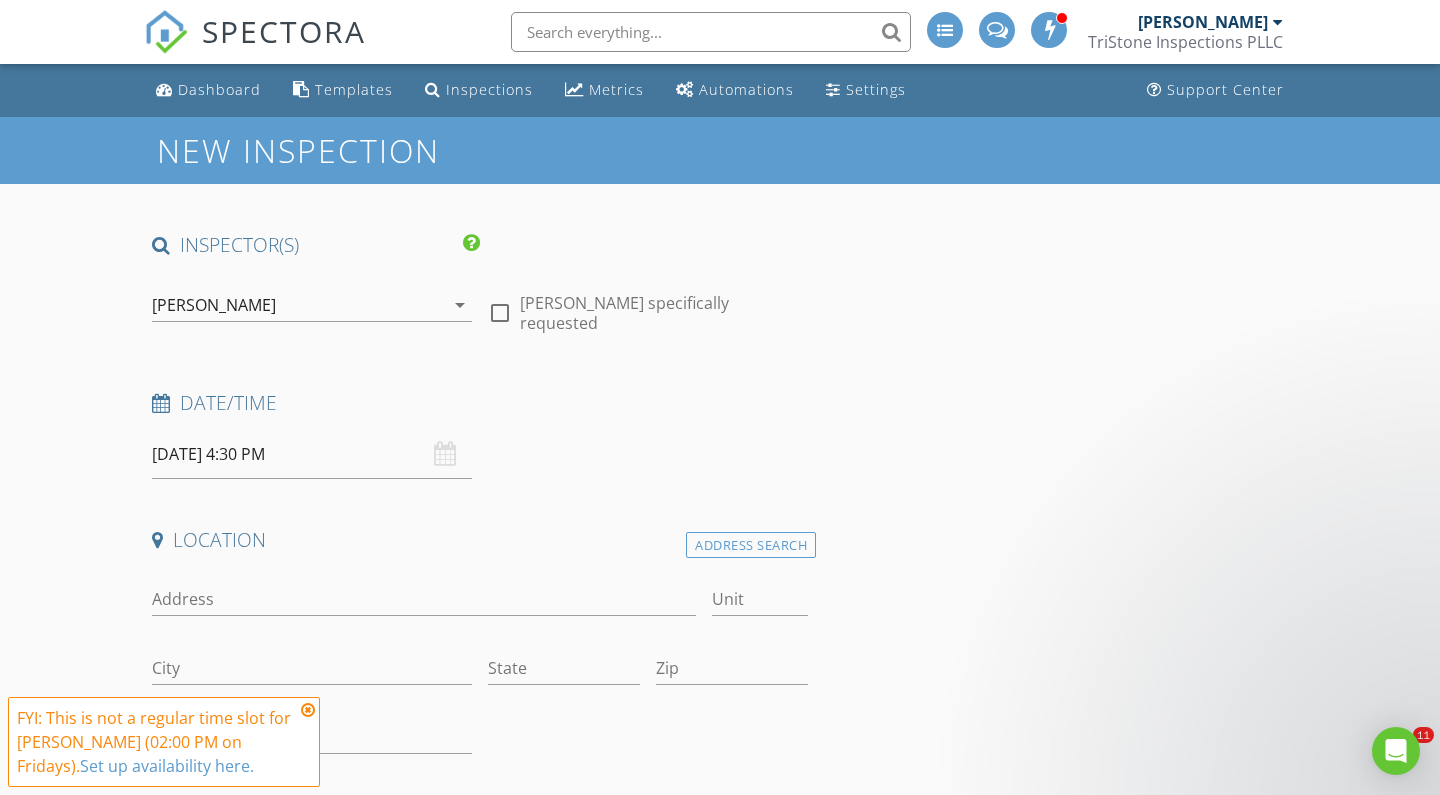 click on "Date/Time
07/11/2025 4:30 PM" at bounding box center [480, 434] 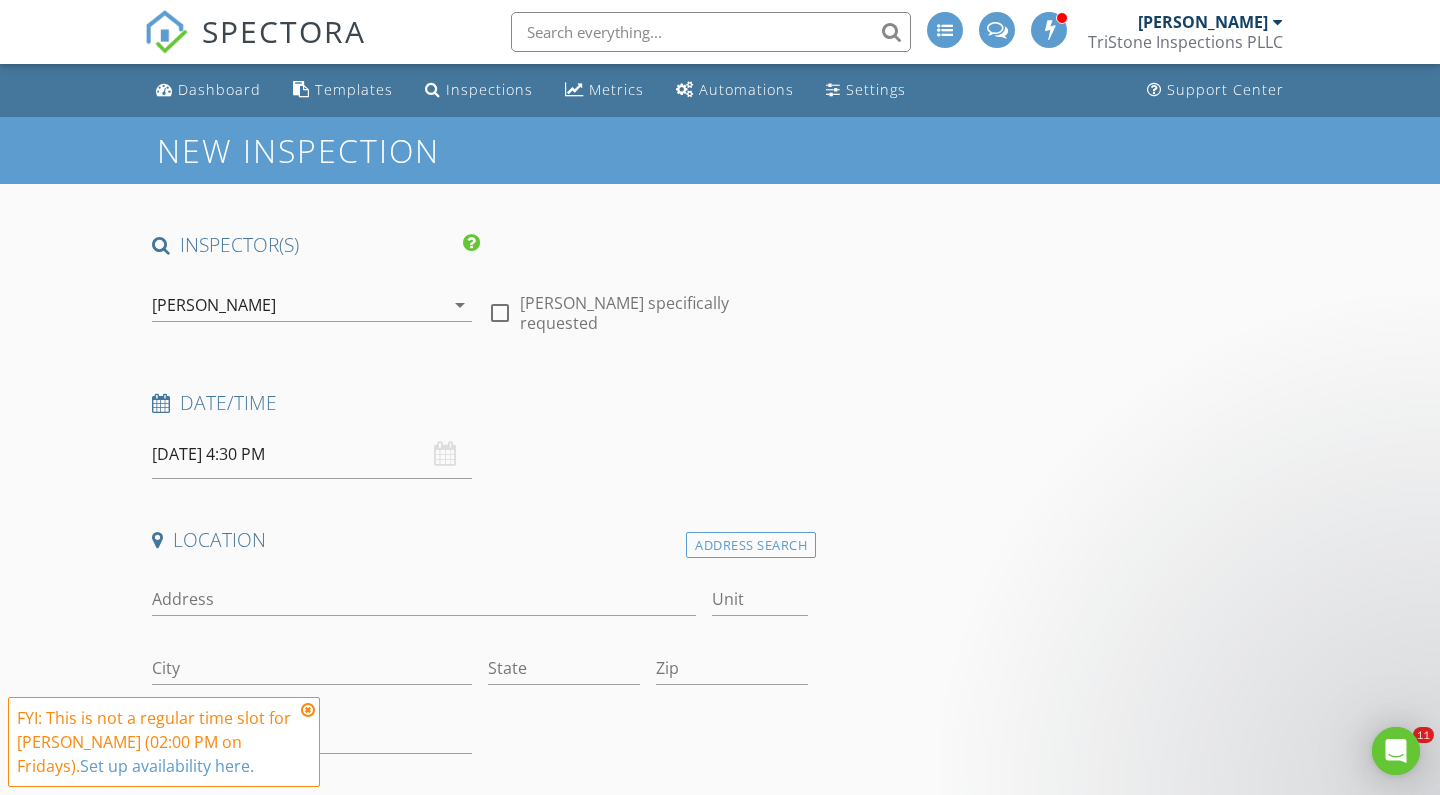 scroll, scrollTop: 0, scrollLeft: 0, axis: both 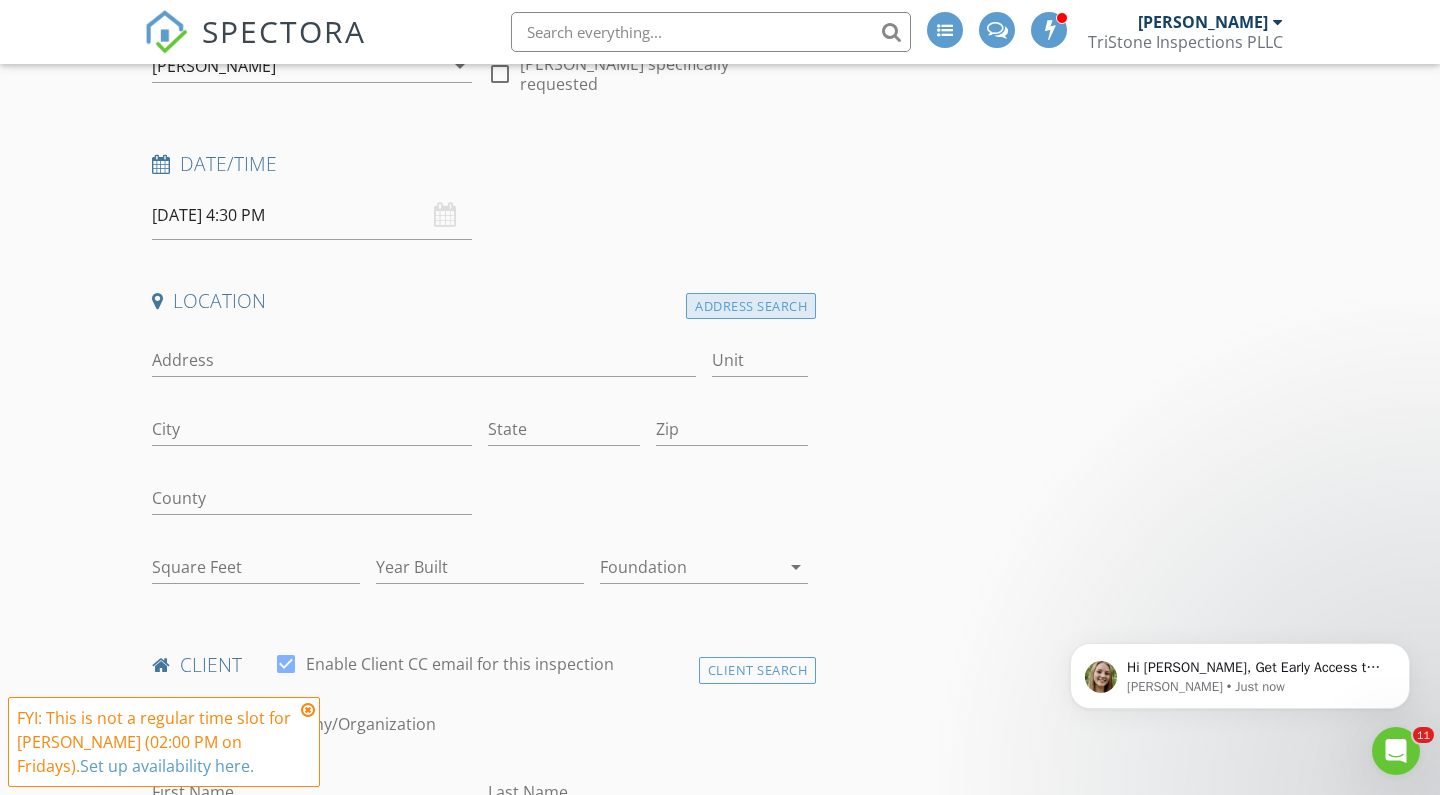 click on "Address Search" at bounding box center (751, 306) 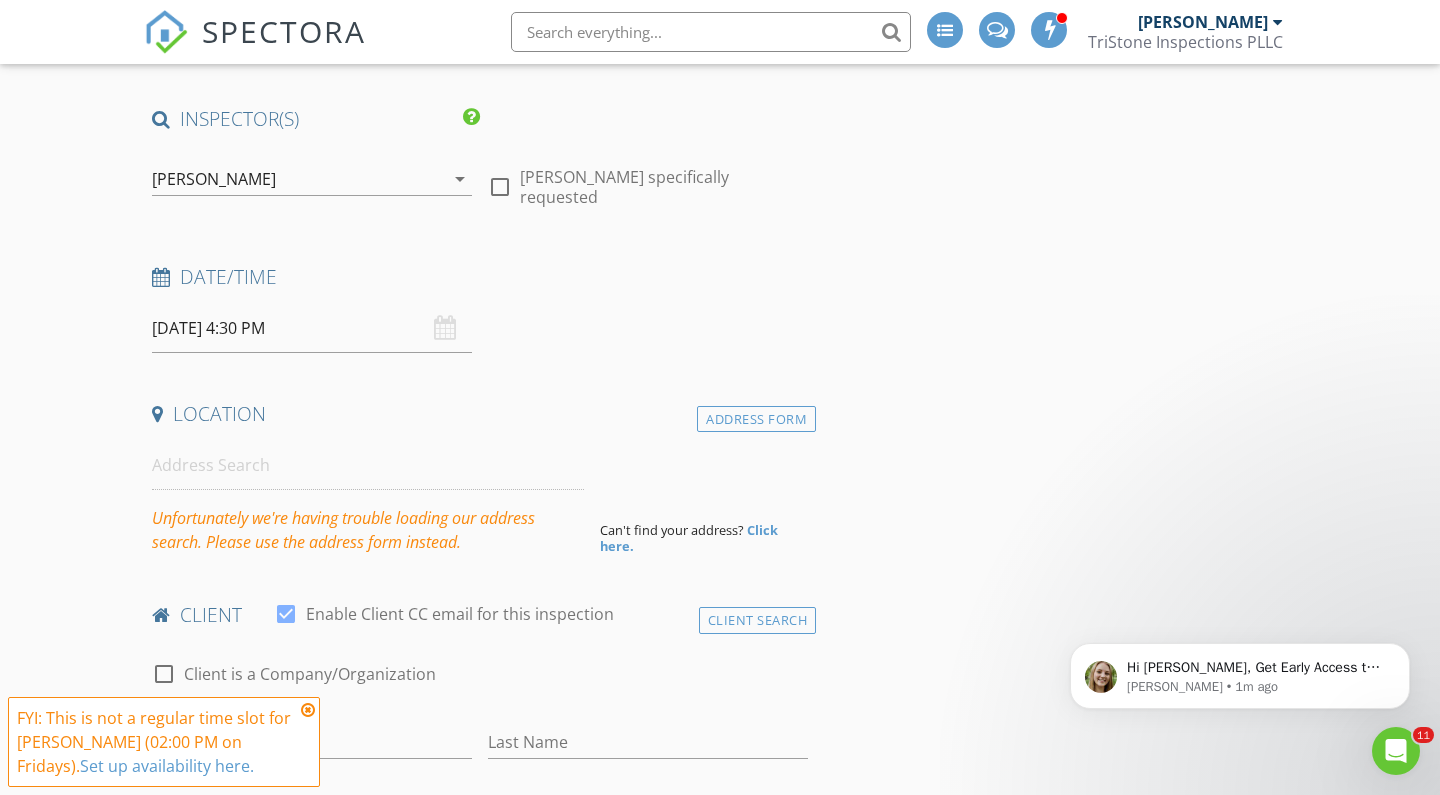 scroll, scrollTop: 125, scrollLeft: 0, axis: vertical 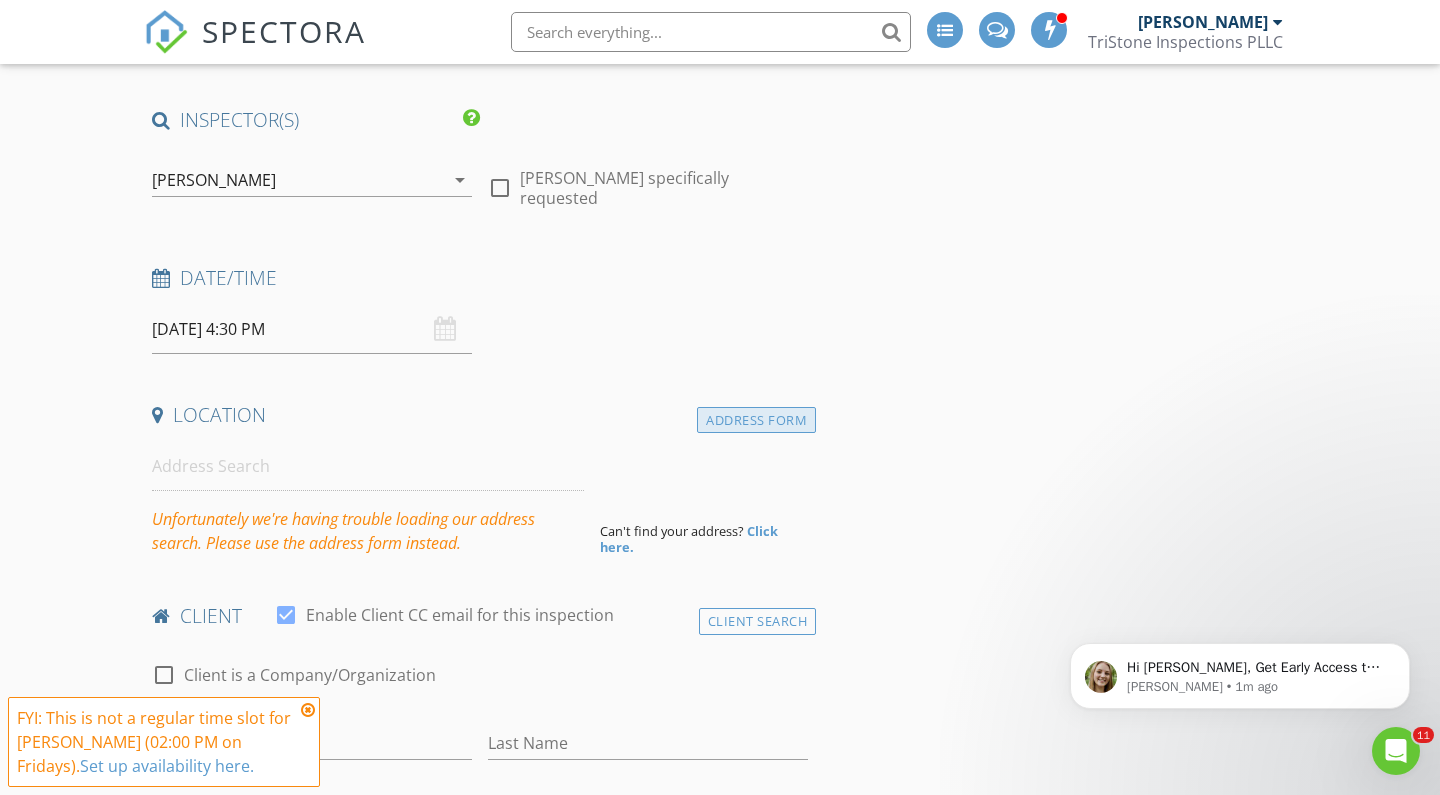click on "Address Form" at bounding box center (756, 420) 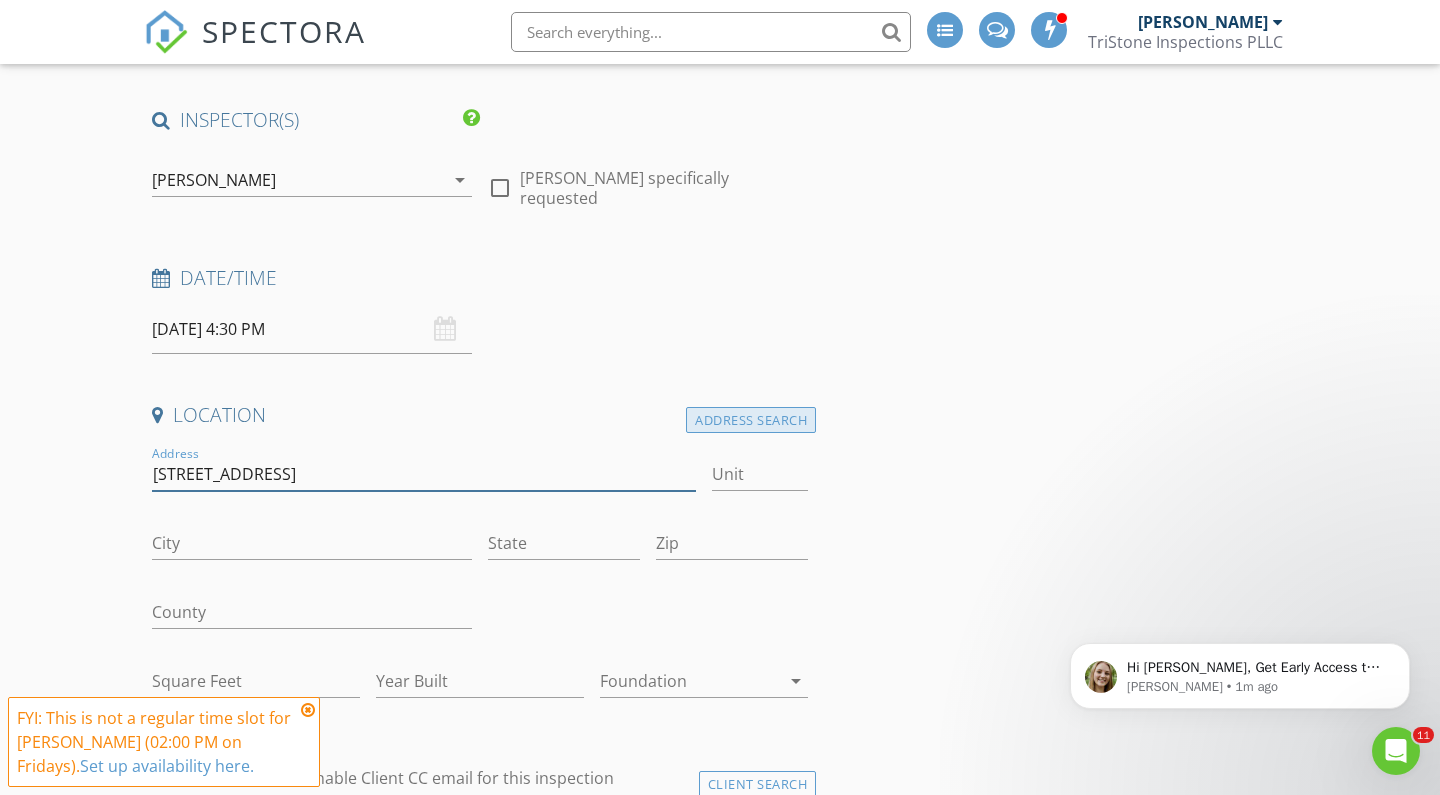 type on "4102 Oberlin Way" 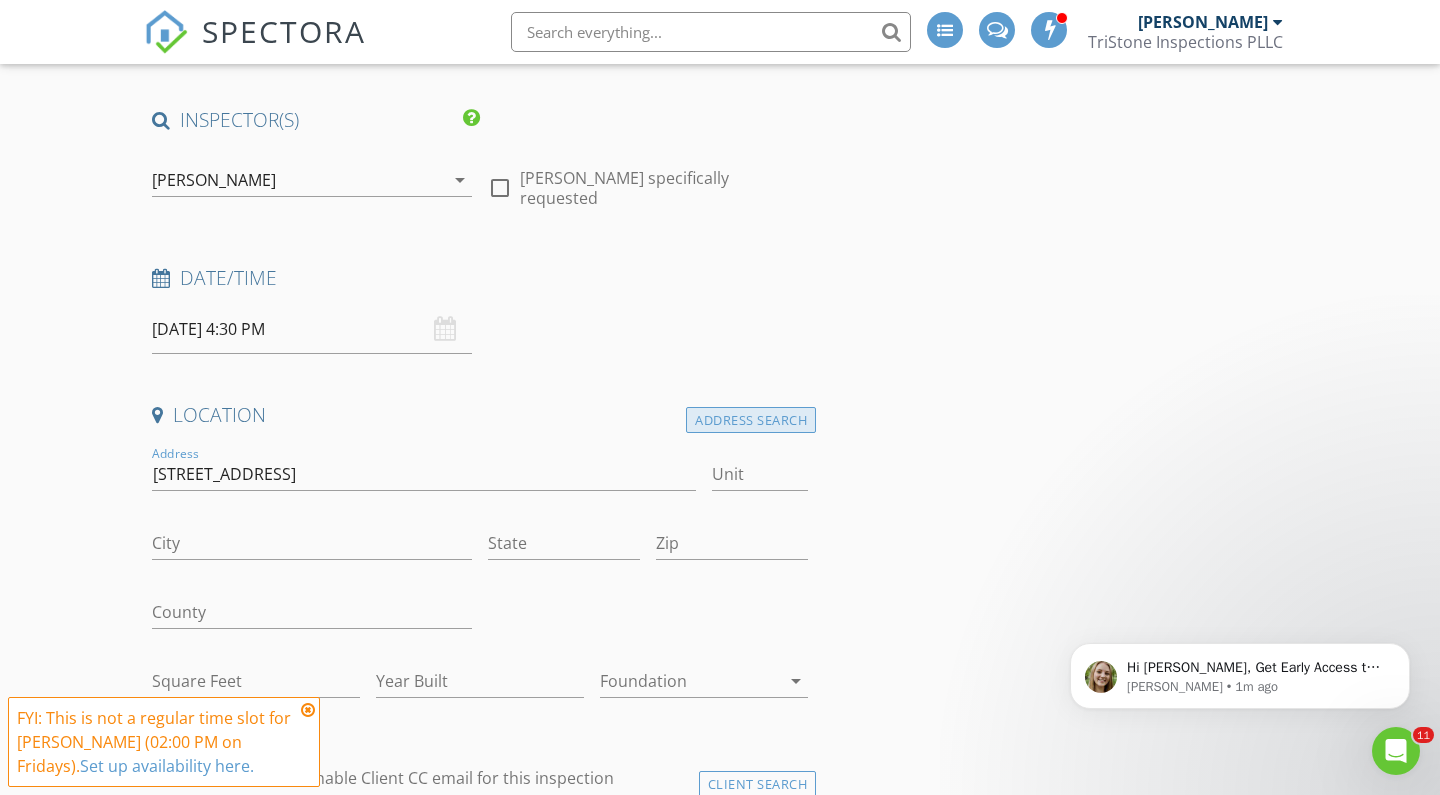 click on "Address Search" at bounding box center (751, 420) 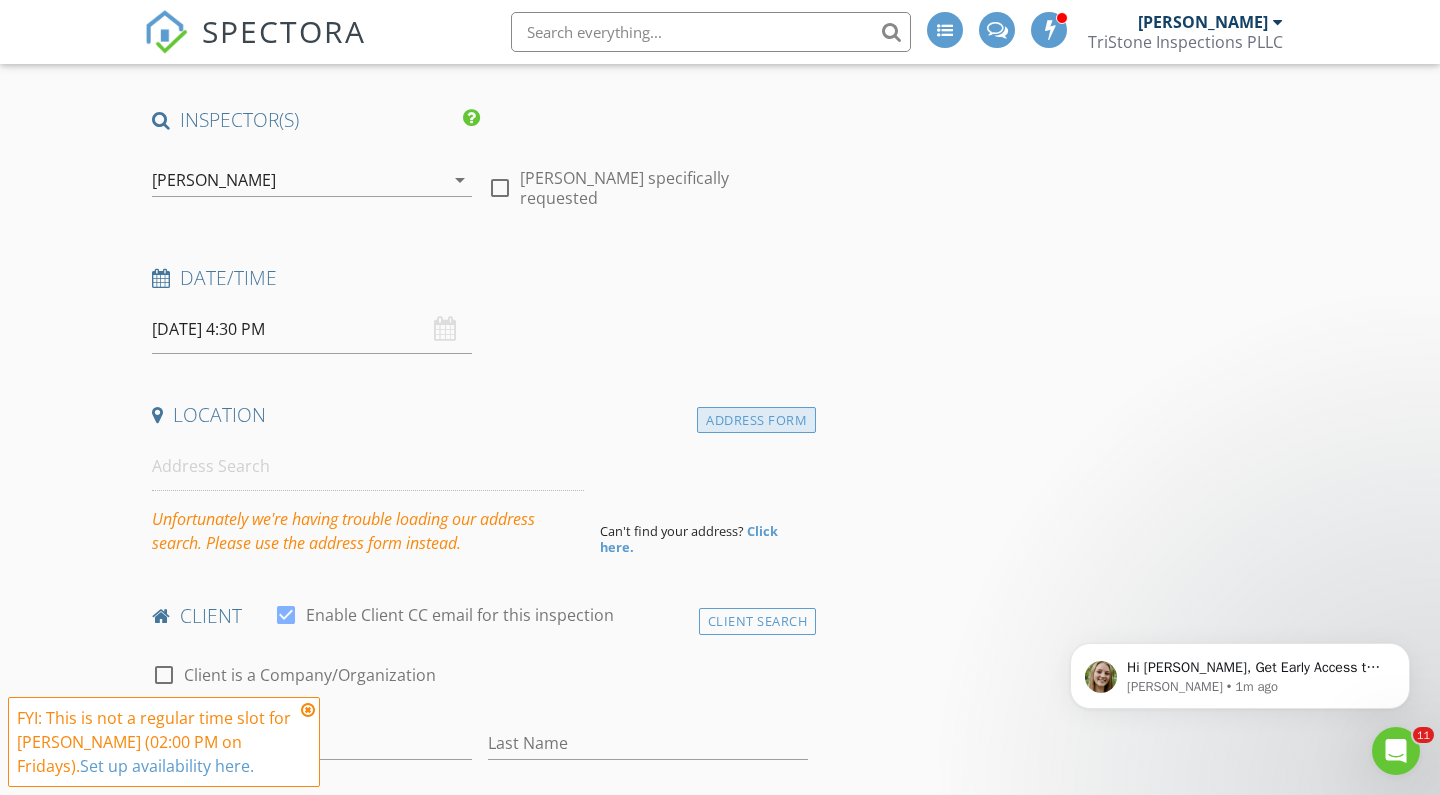 click on "Address Form" at bounding box center [756, 420] 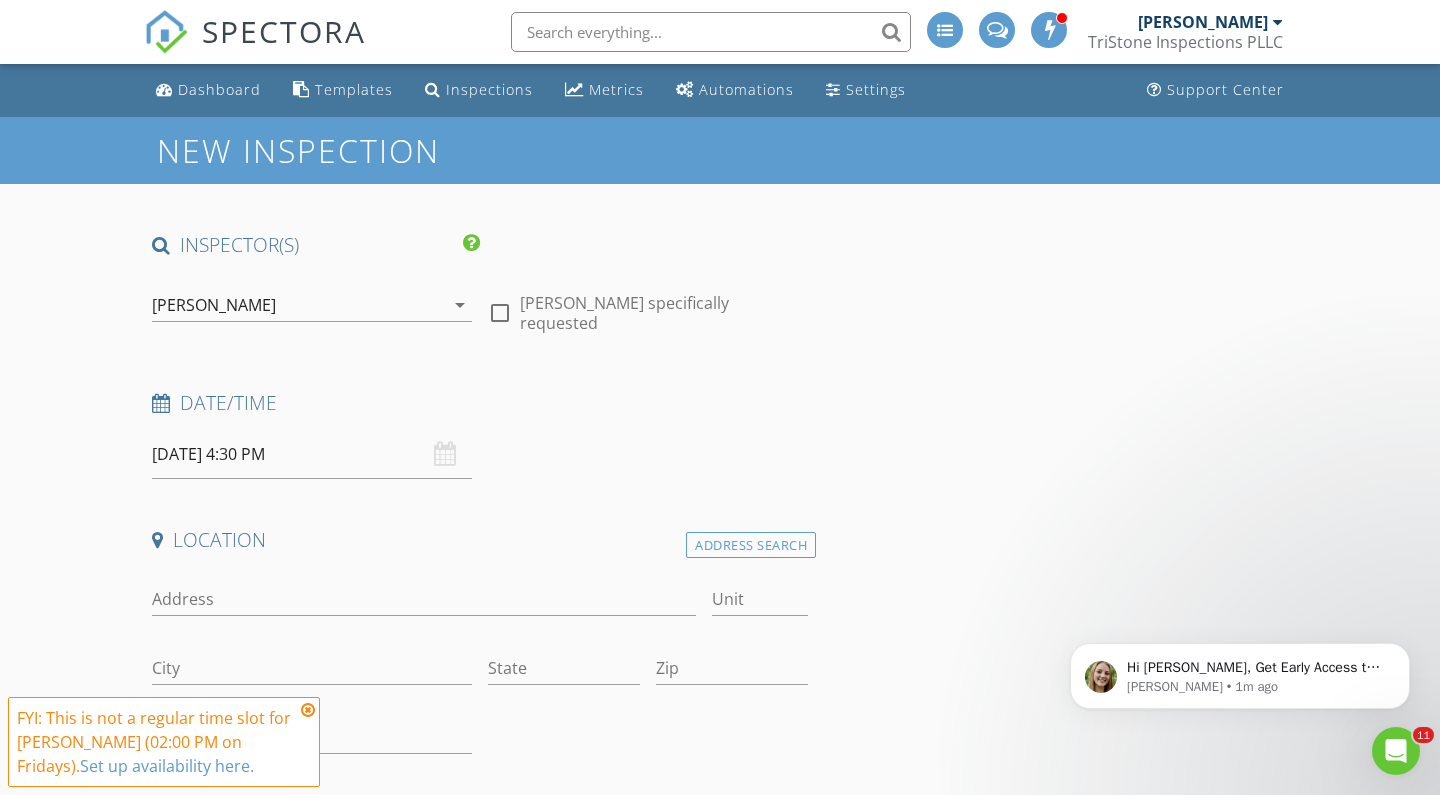 scroll, scrollTop: 0, scrollLeft: 0, axis: both 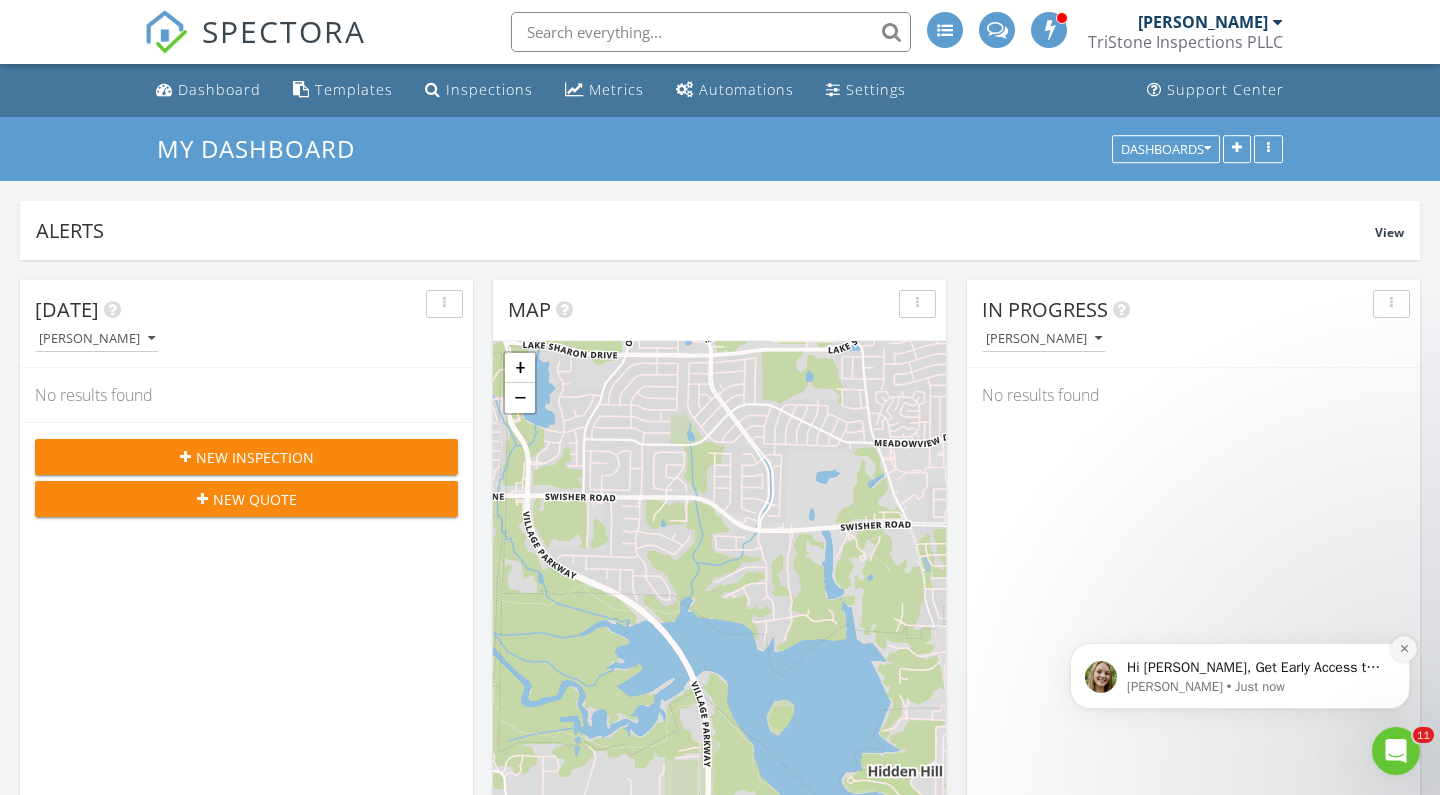 click at bounding box center (1404, 649) 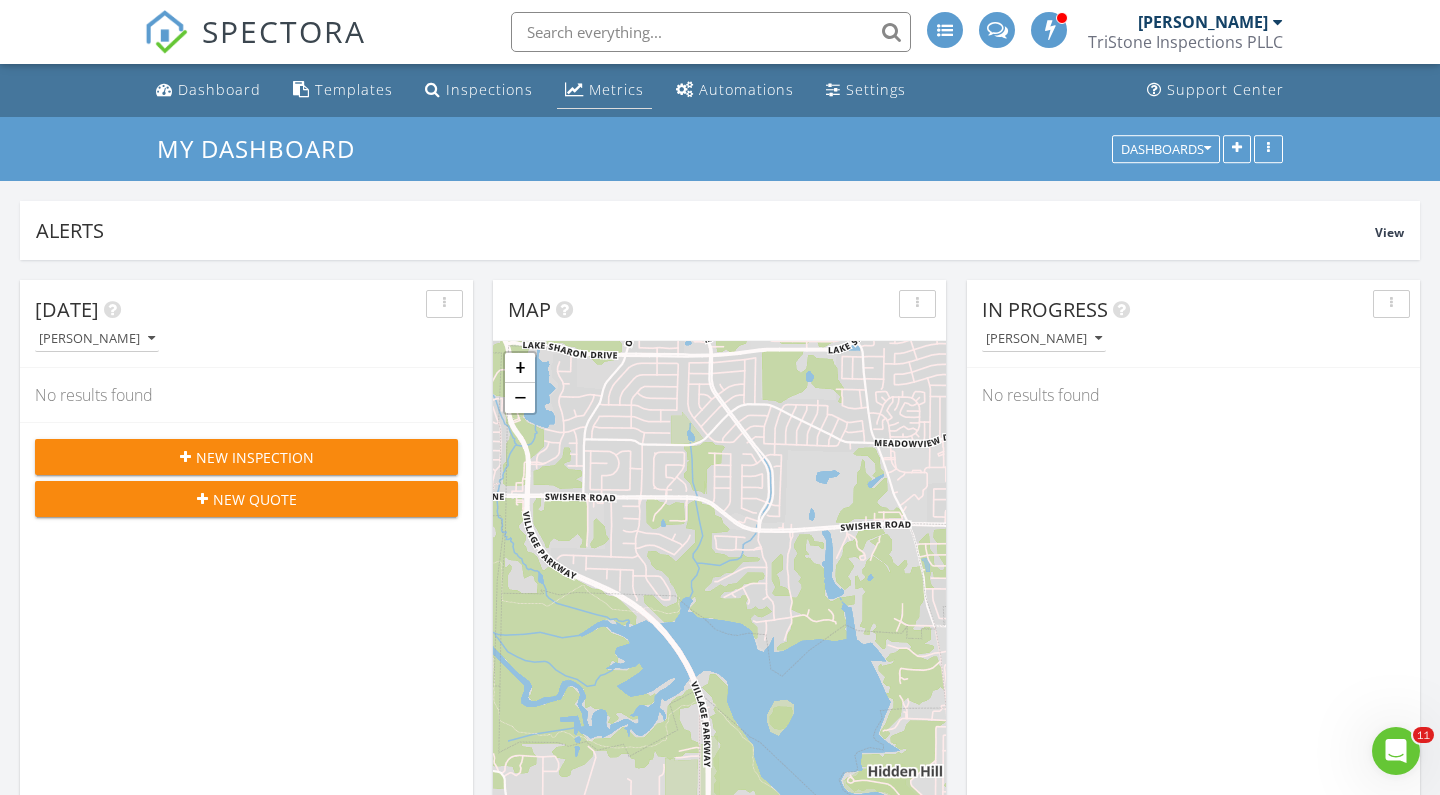 scroll, scrollTop: 0, scrollLeft: 0, axis: both 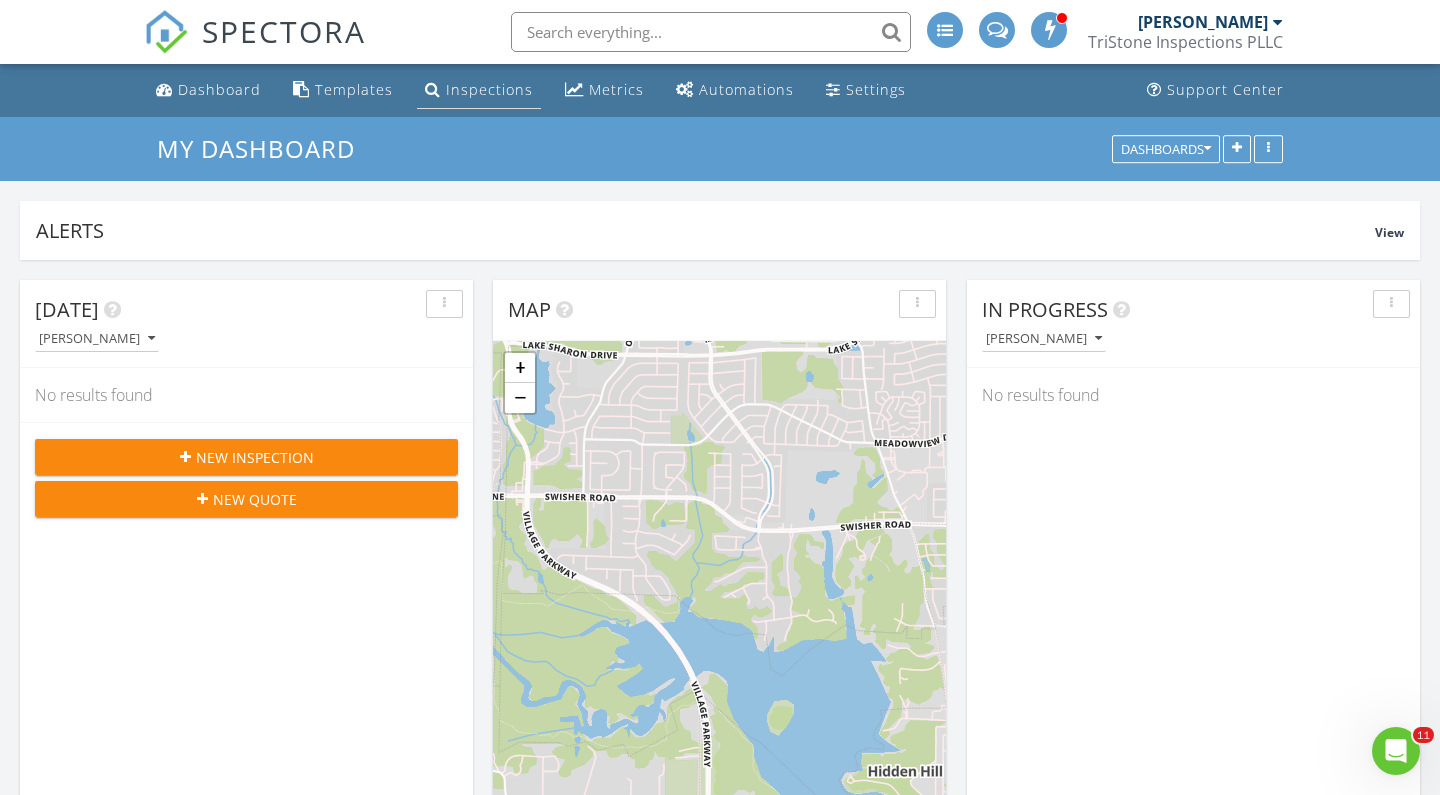 click on "Inspections" at bounding box center (489, 89) 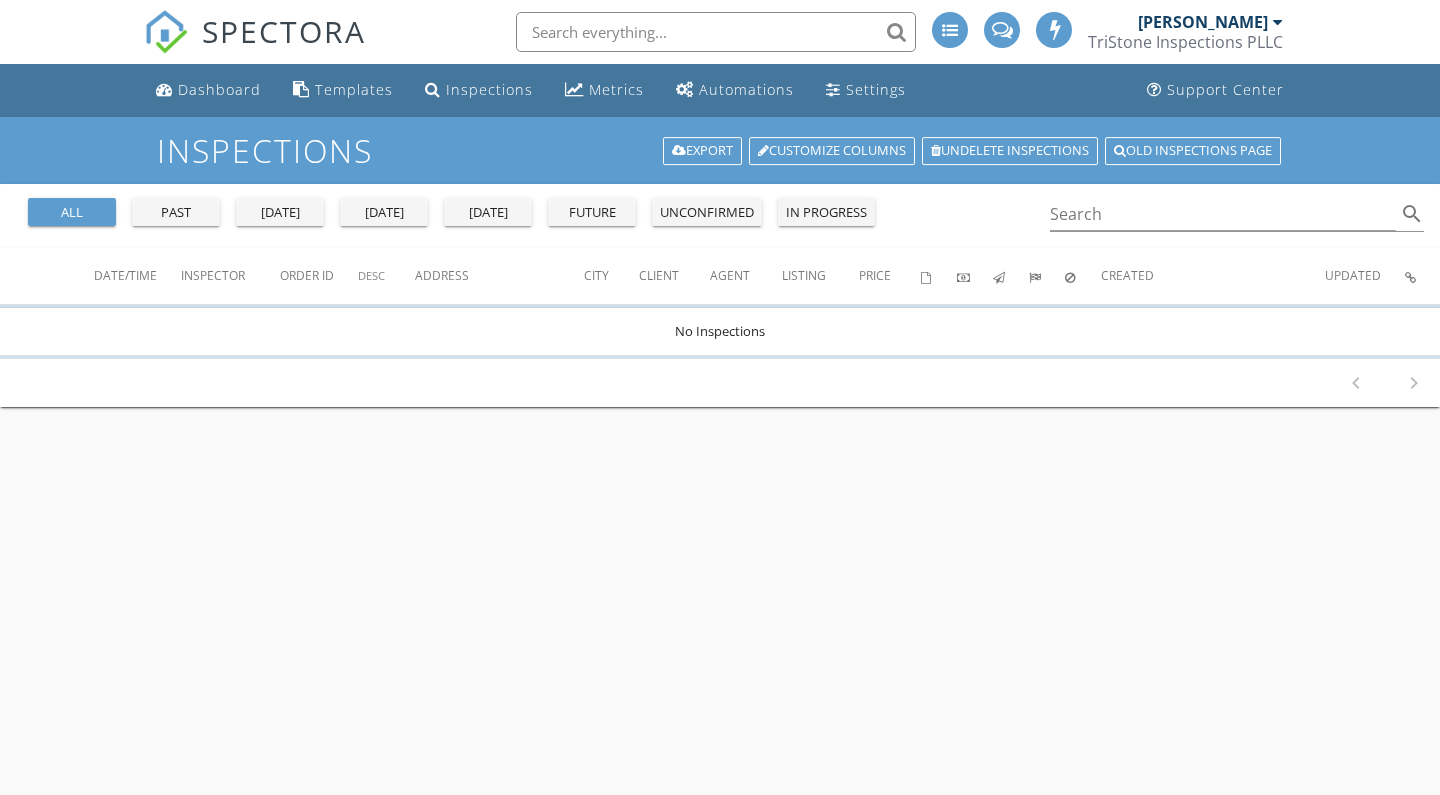 scroll, scrollTop: 0, scrollLeft: 0, axis: both 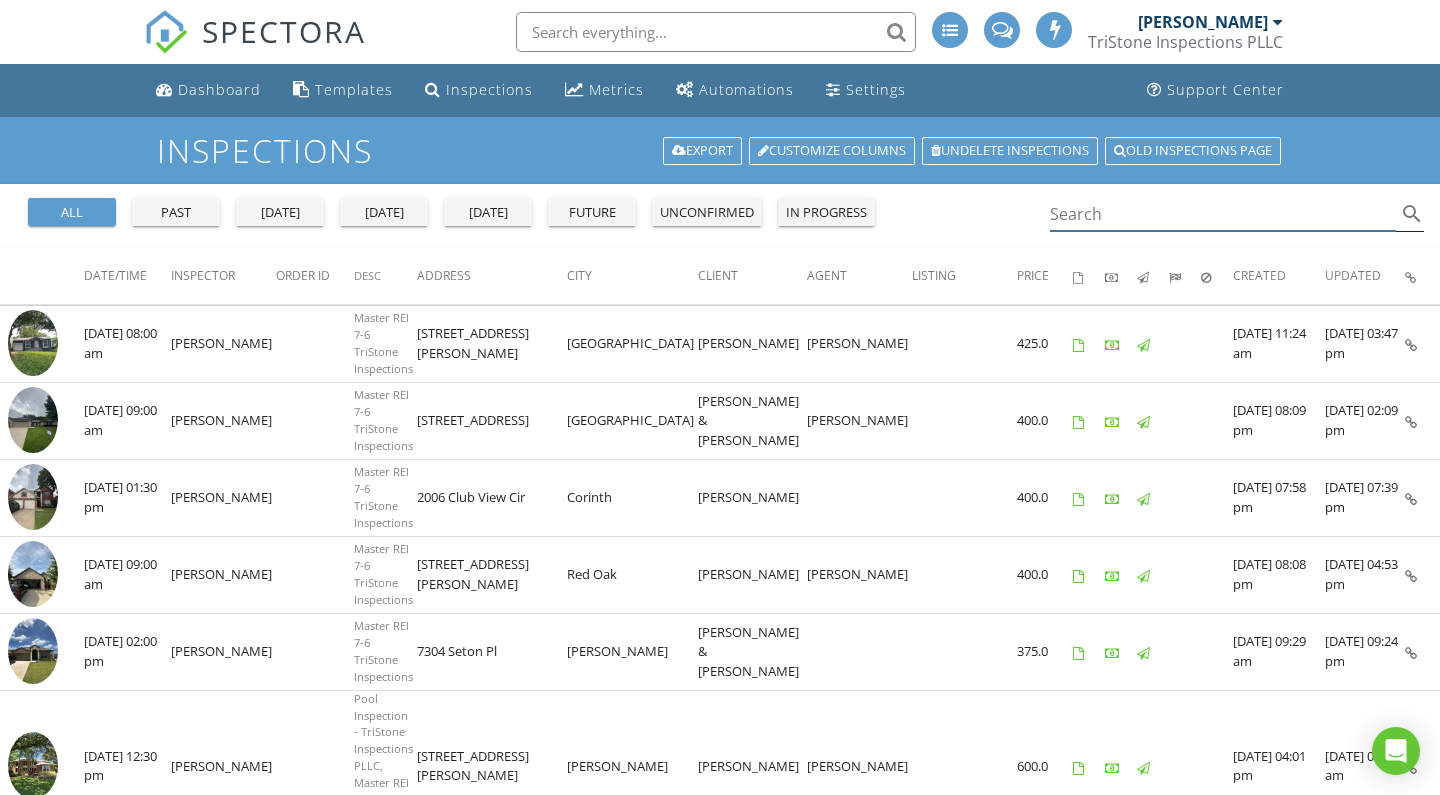 click at bounding box center [1223, 214] 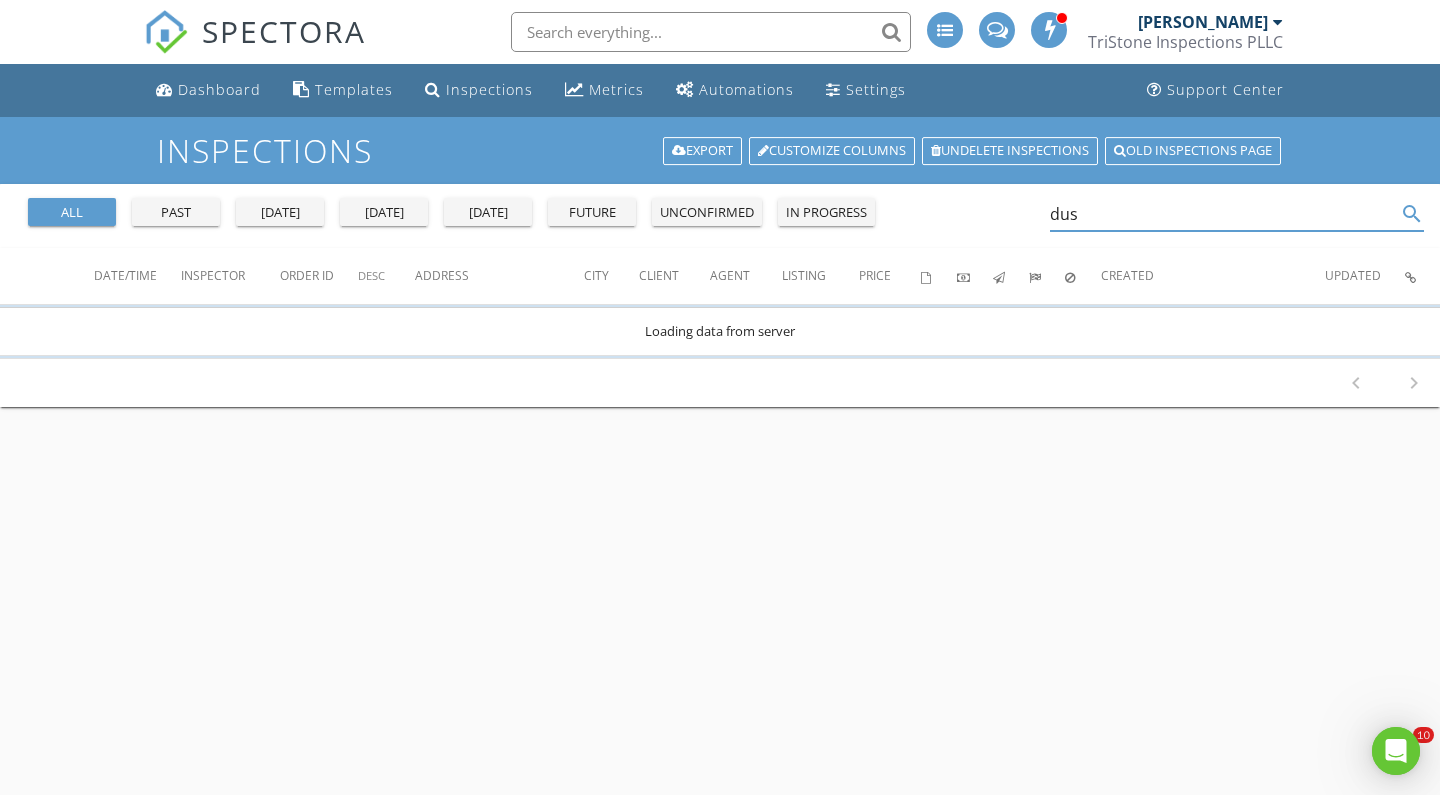 scroll, scrollTop: 0, scrollLeft: 0, axis: both 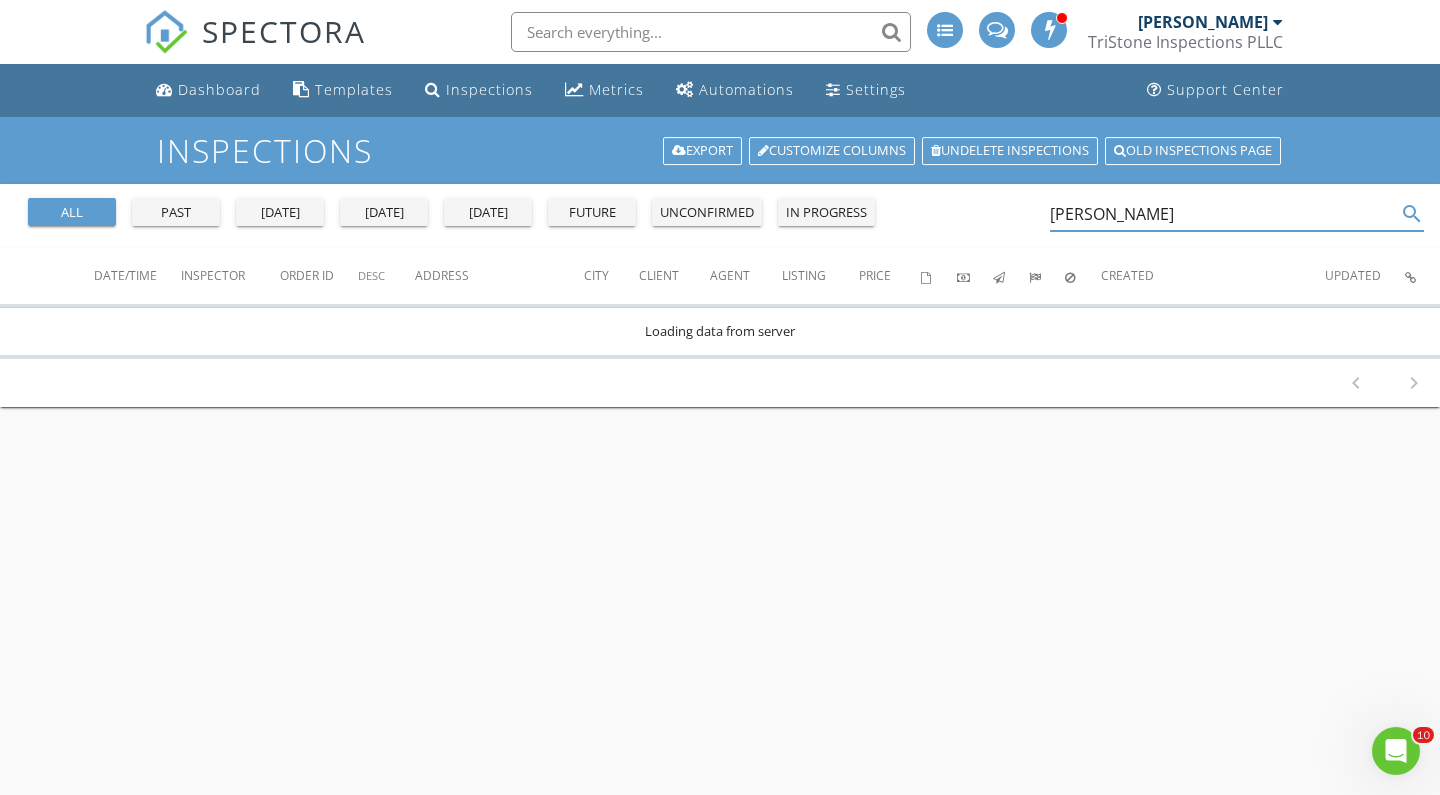 type on "dustin" 